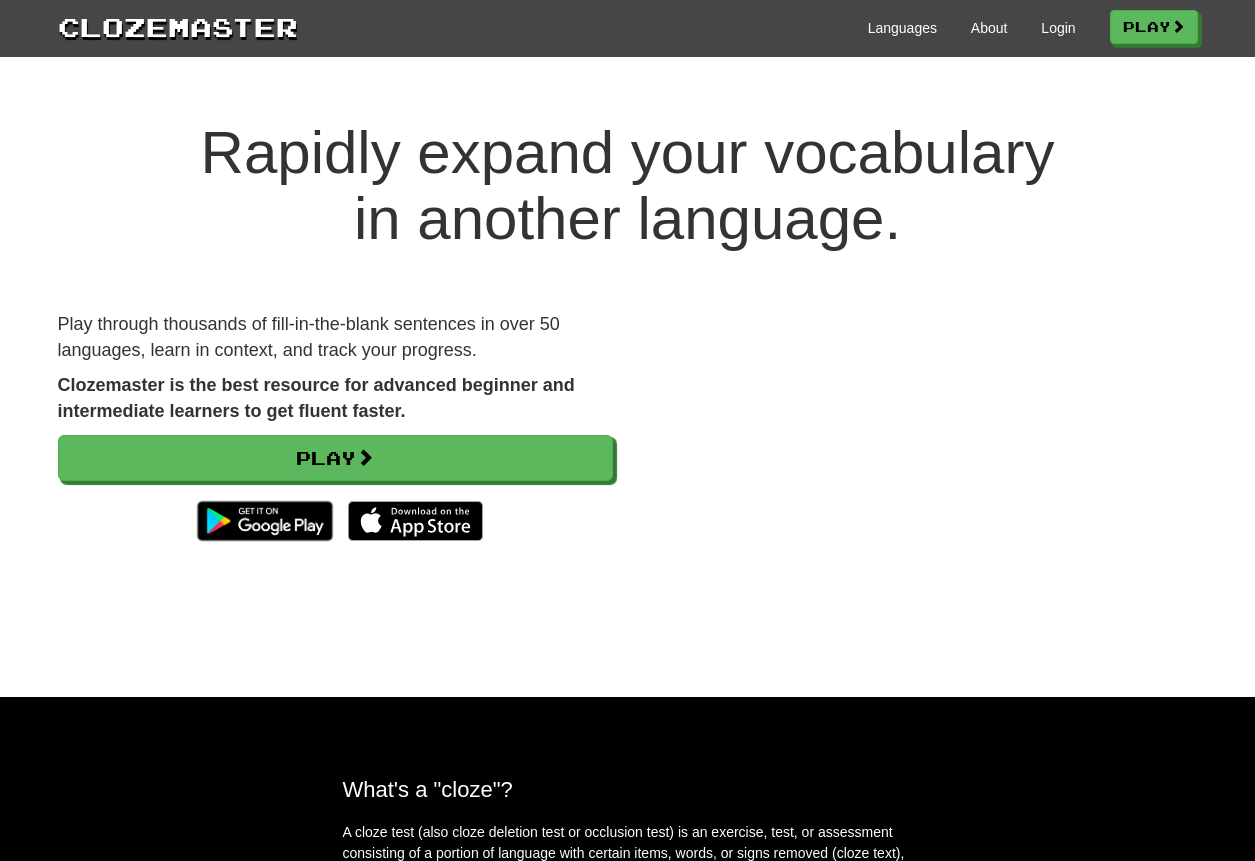 scroll, scrollTop: 0, scrollLeft: 0, axis: both 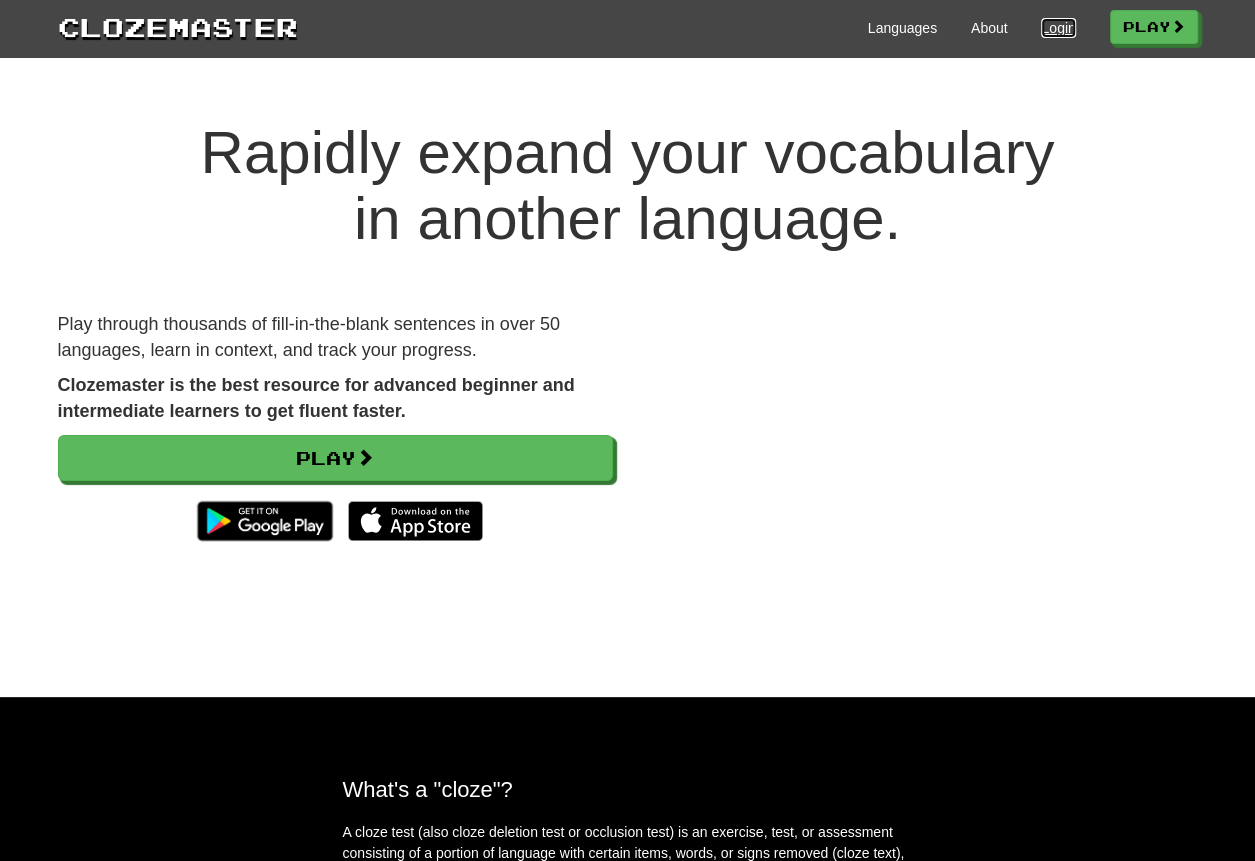 click on "Login" at bounding box center [1058, 28] 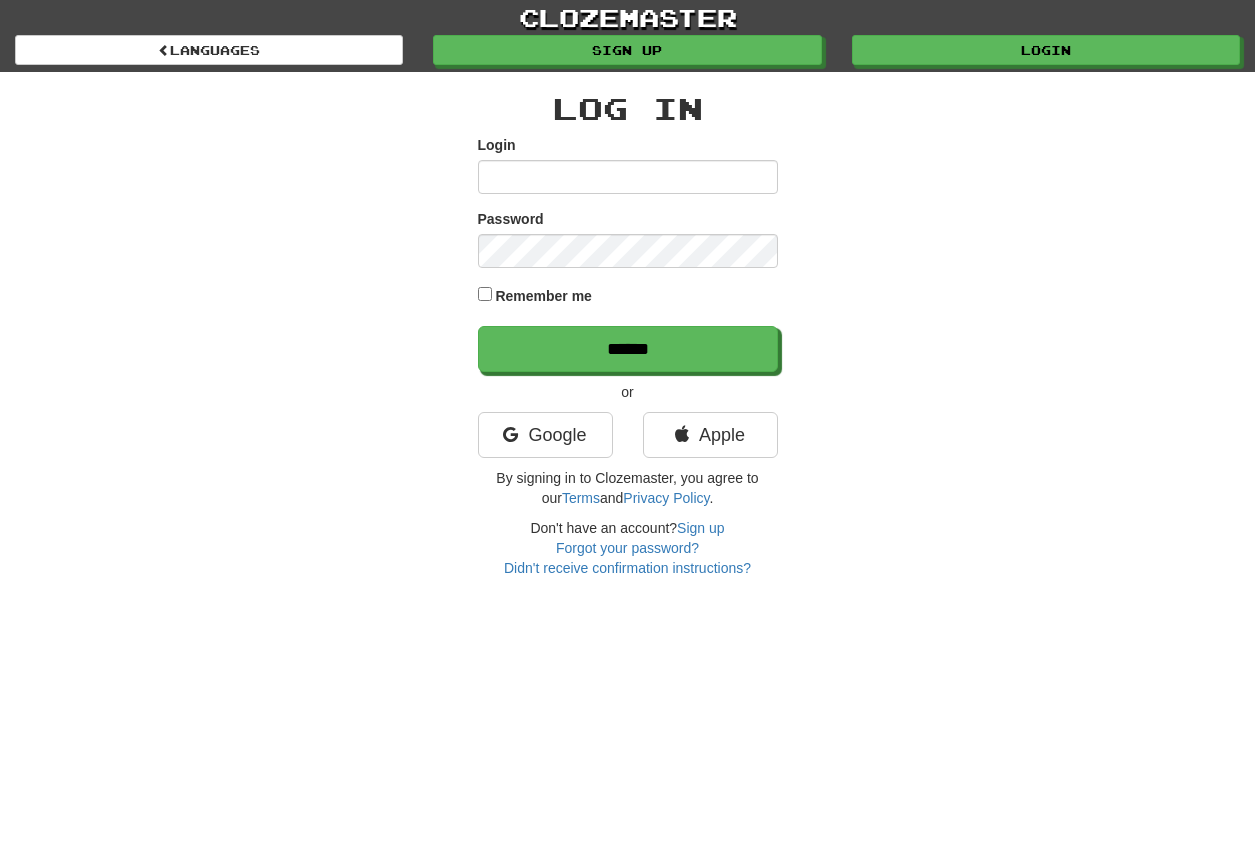 scroll, scrollTop: 0, scrollLeft: 0, axis: both 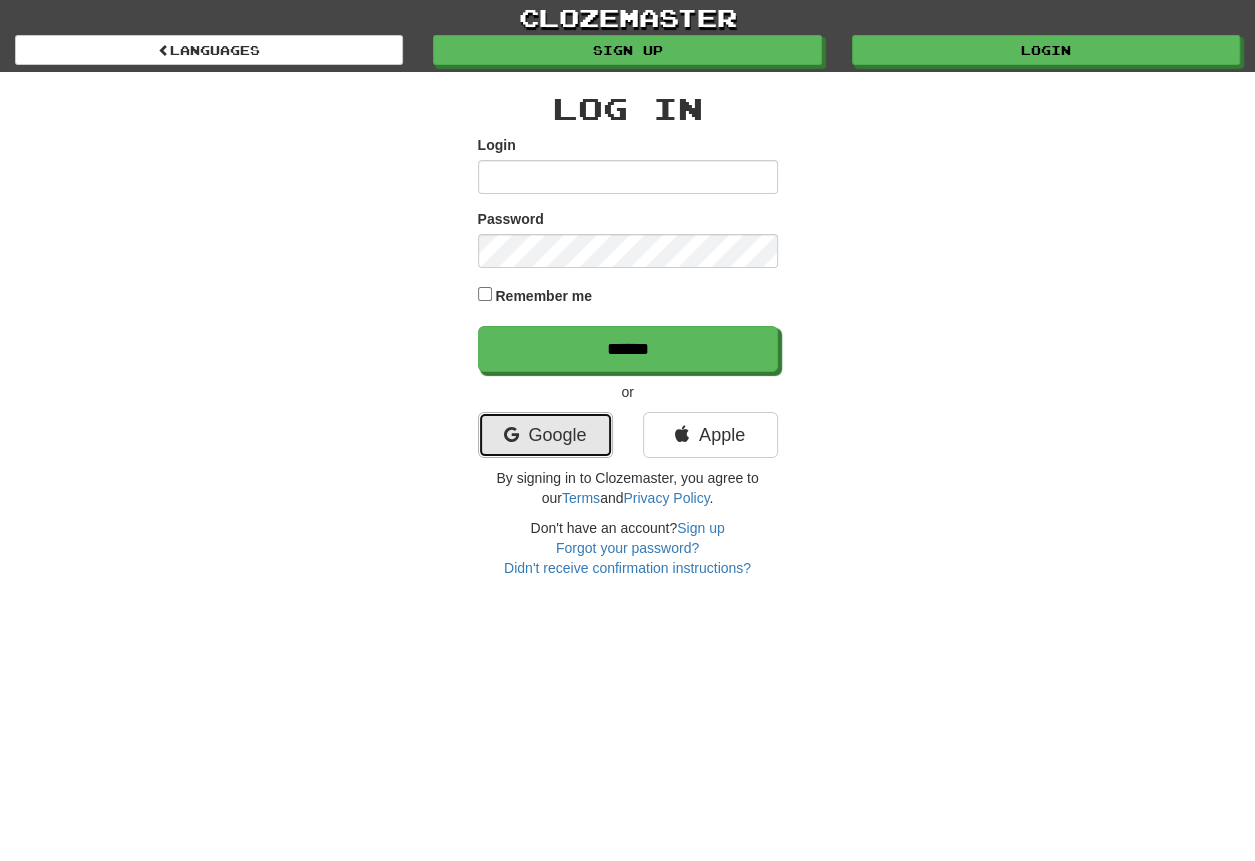 click on "Google" at bounding box center [545, 435] 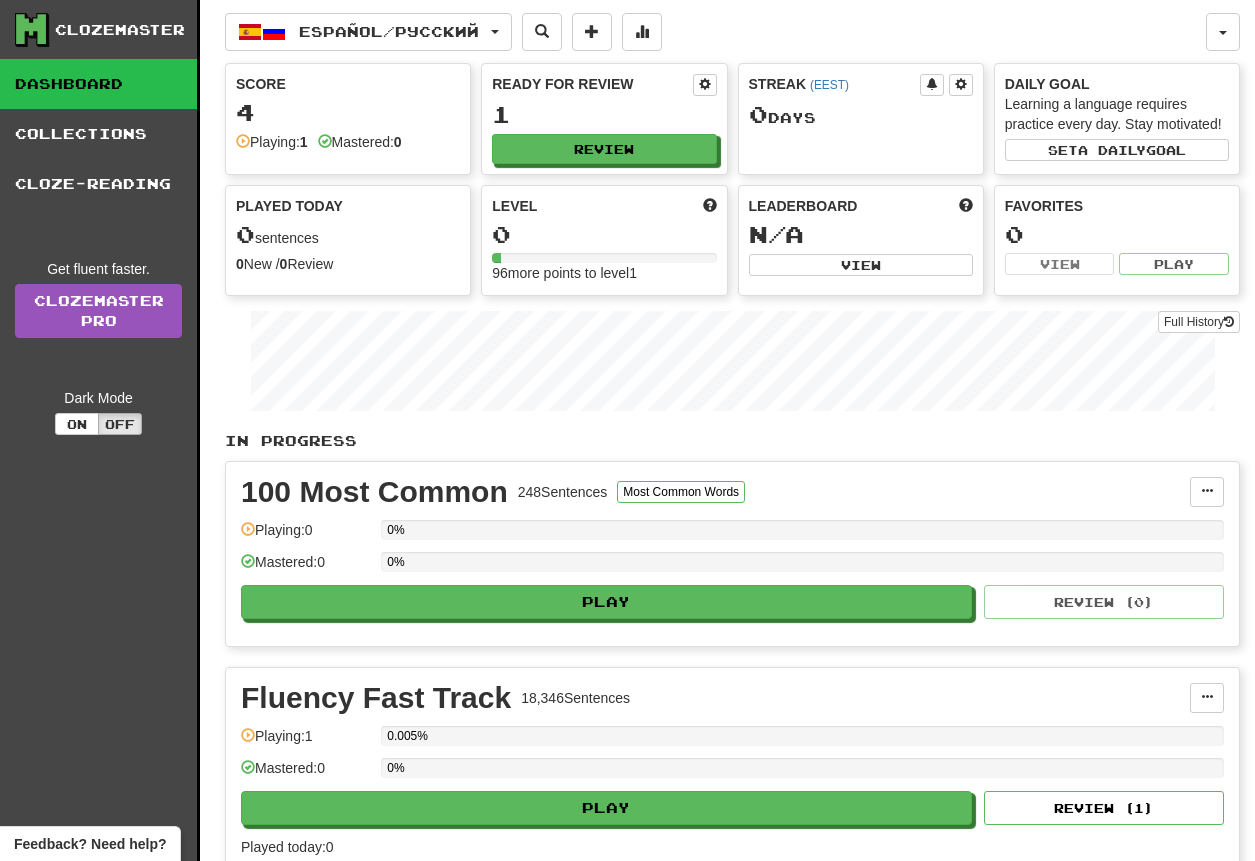 scroll, scrollTop: 0, scrollLeft: 0, axis: both 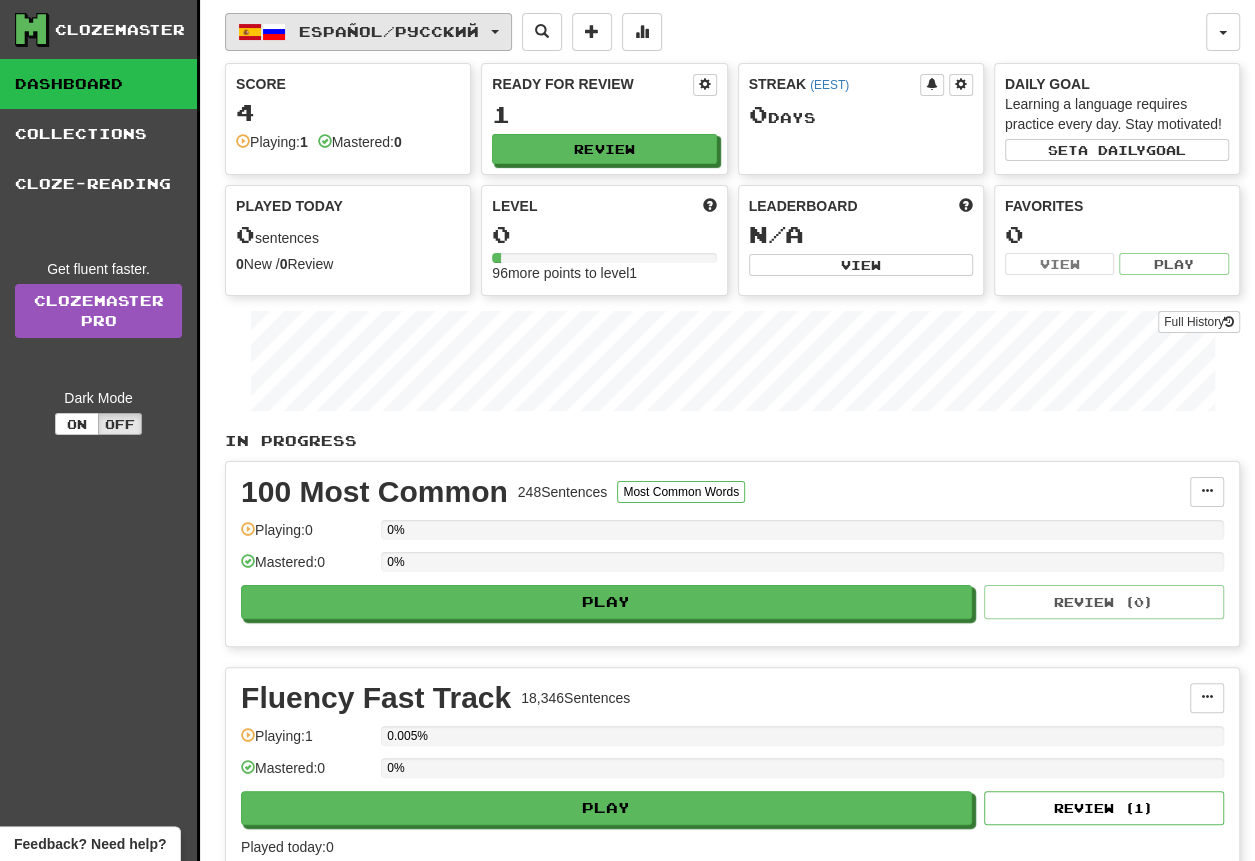 click on "Español  /  Русский" at bounding box center (389, 31) 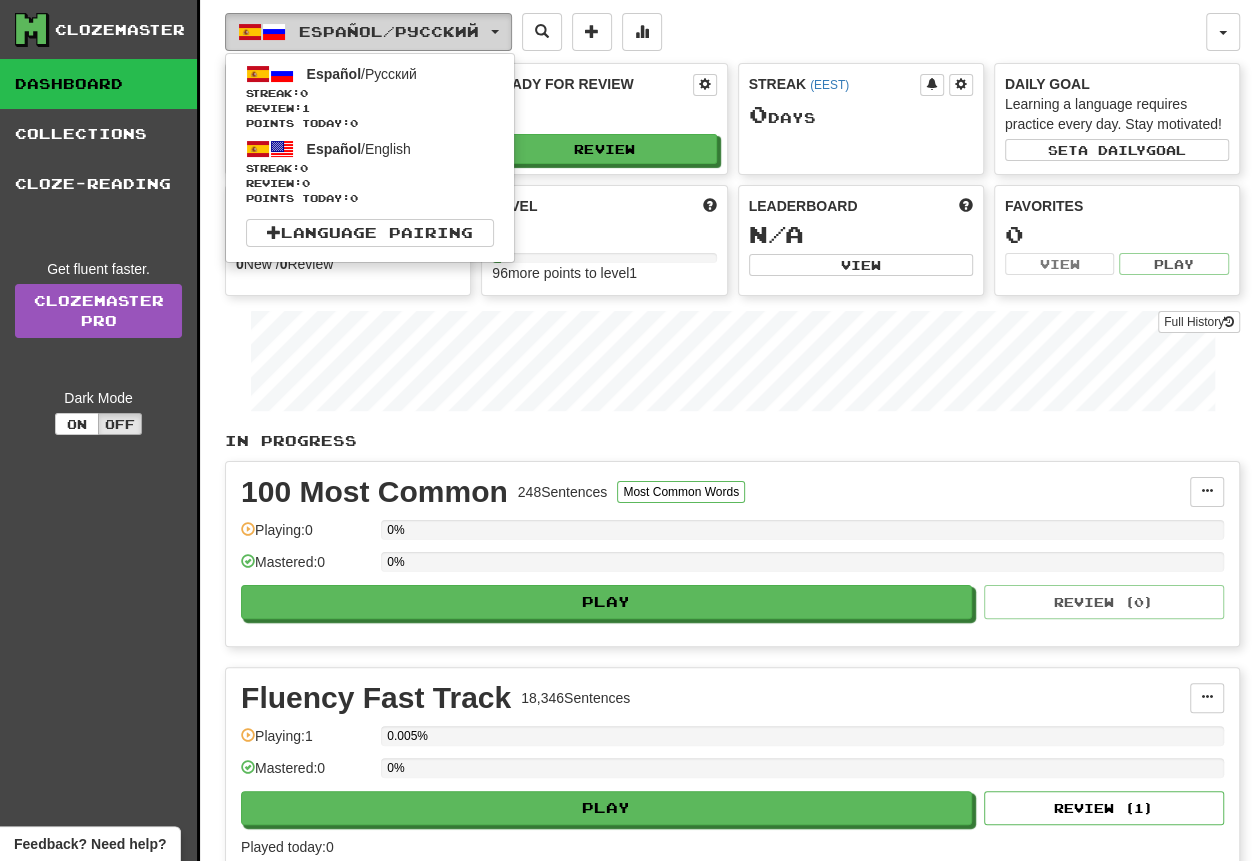 click on "Español  /  Русский" at bounding box center (389, 31) 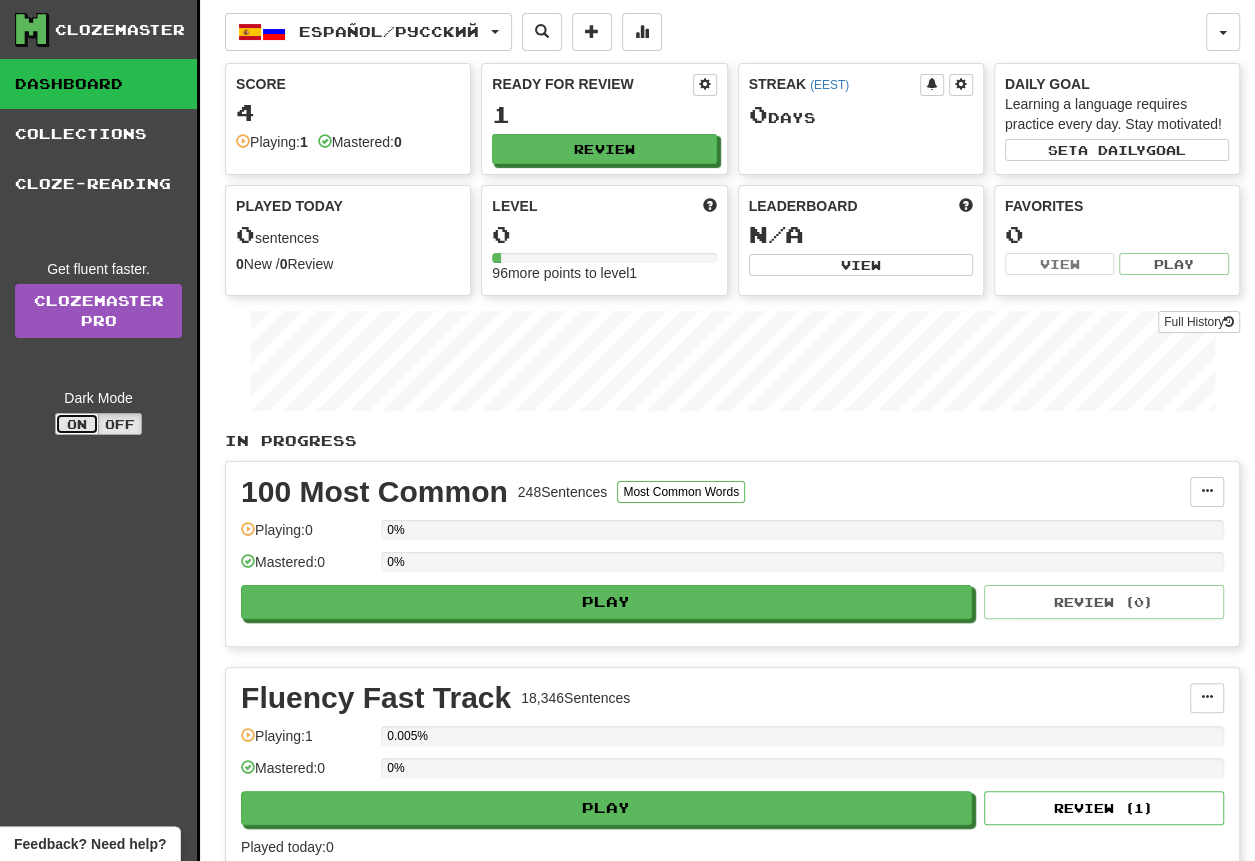 click on "On" at bounding box center (77, 424) 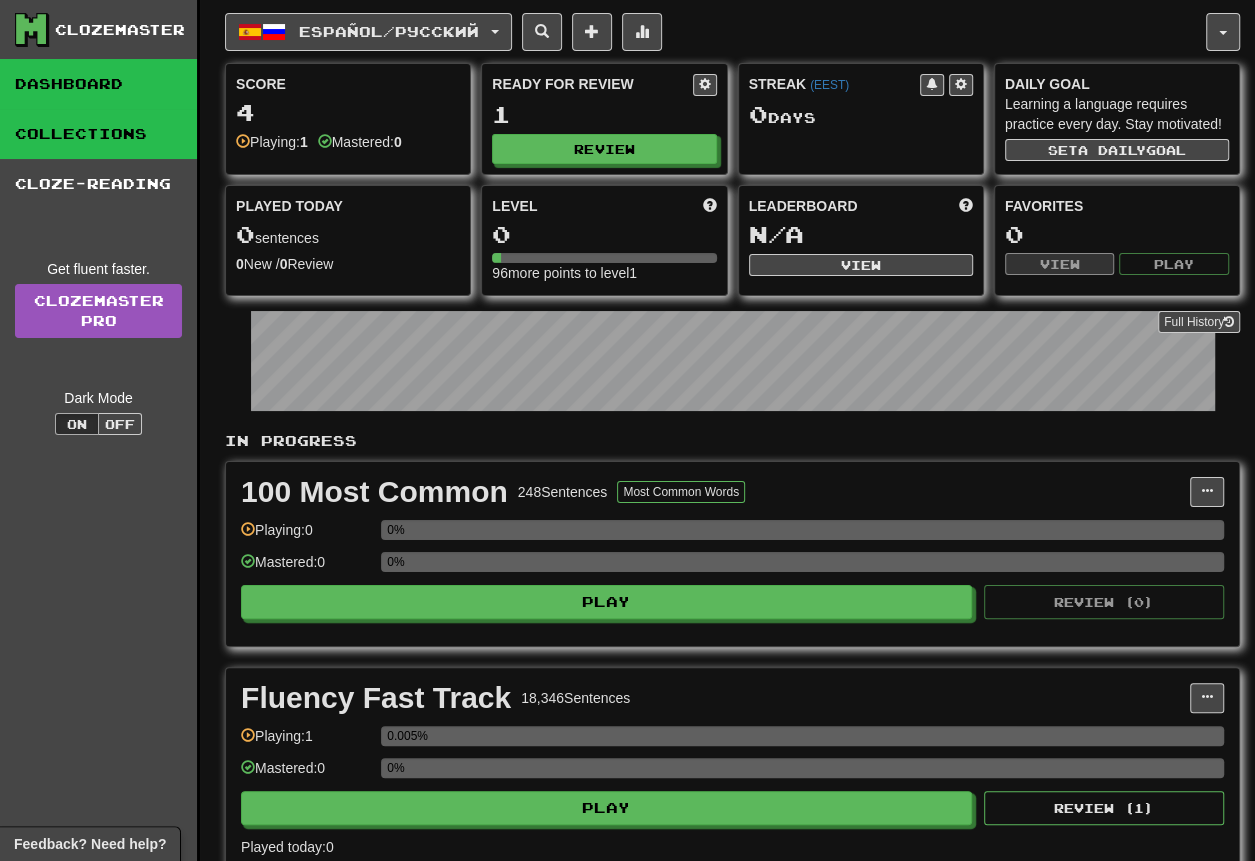 click on "Collections" at bounding box center [98, 134] 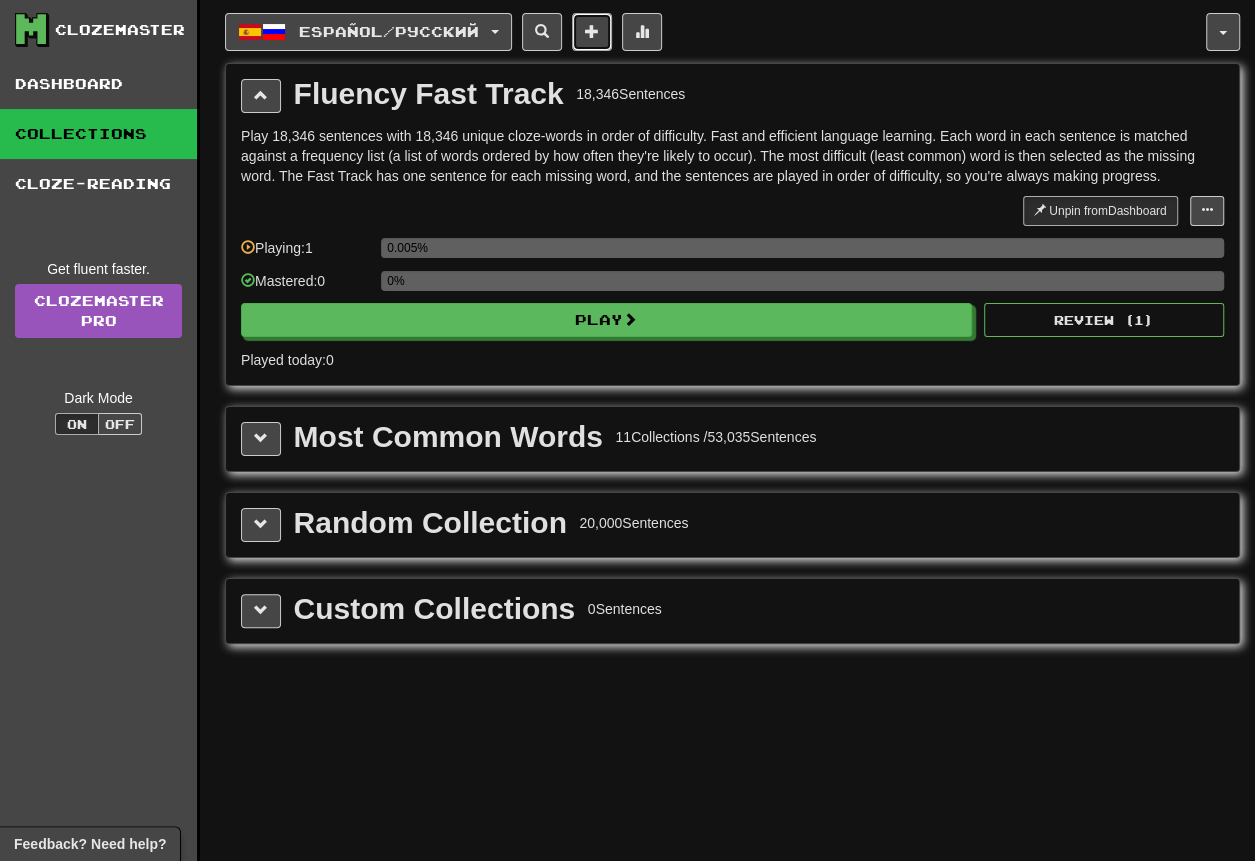 click at bounding box center (592, 31) 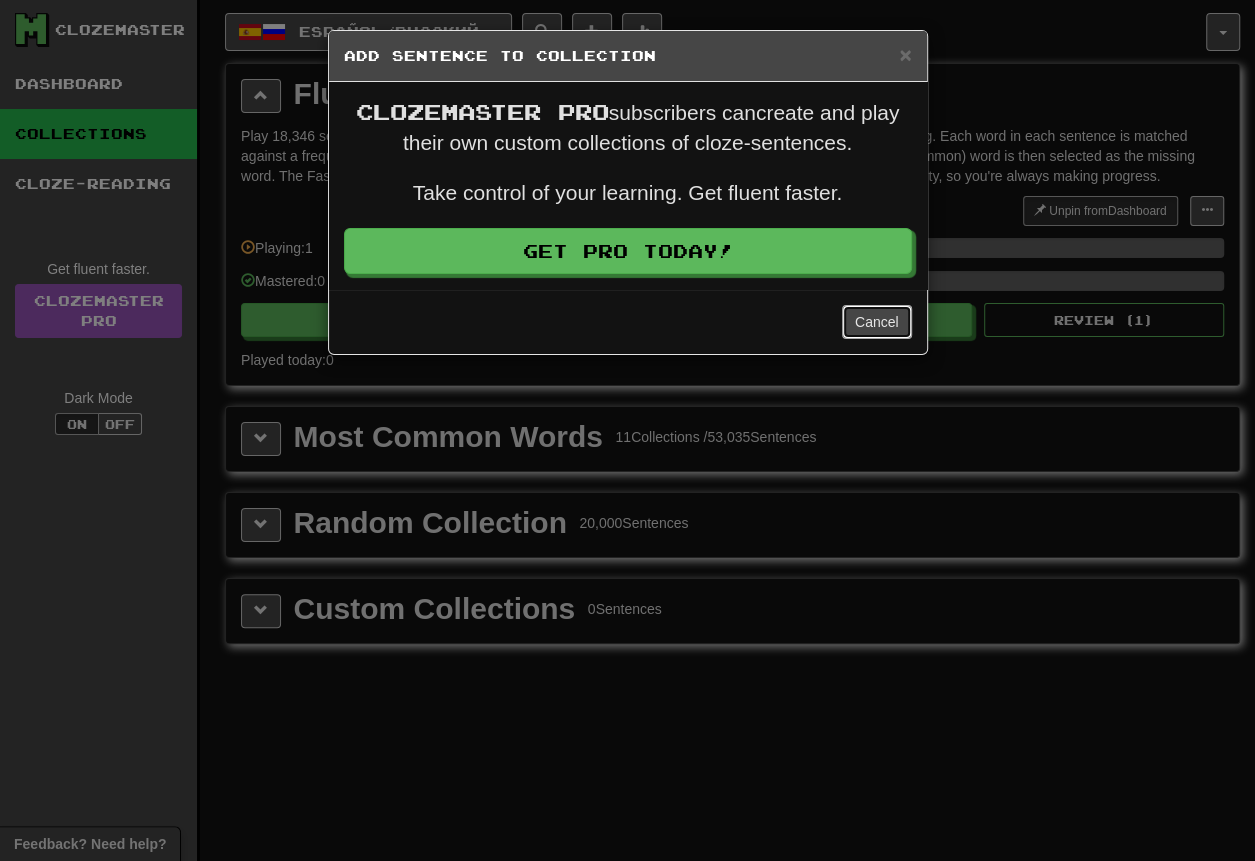 click on "Cancel" at bounding box center [877, 322] 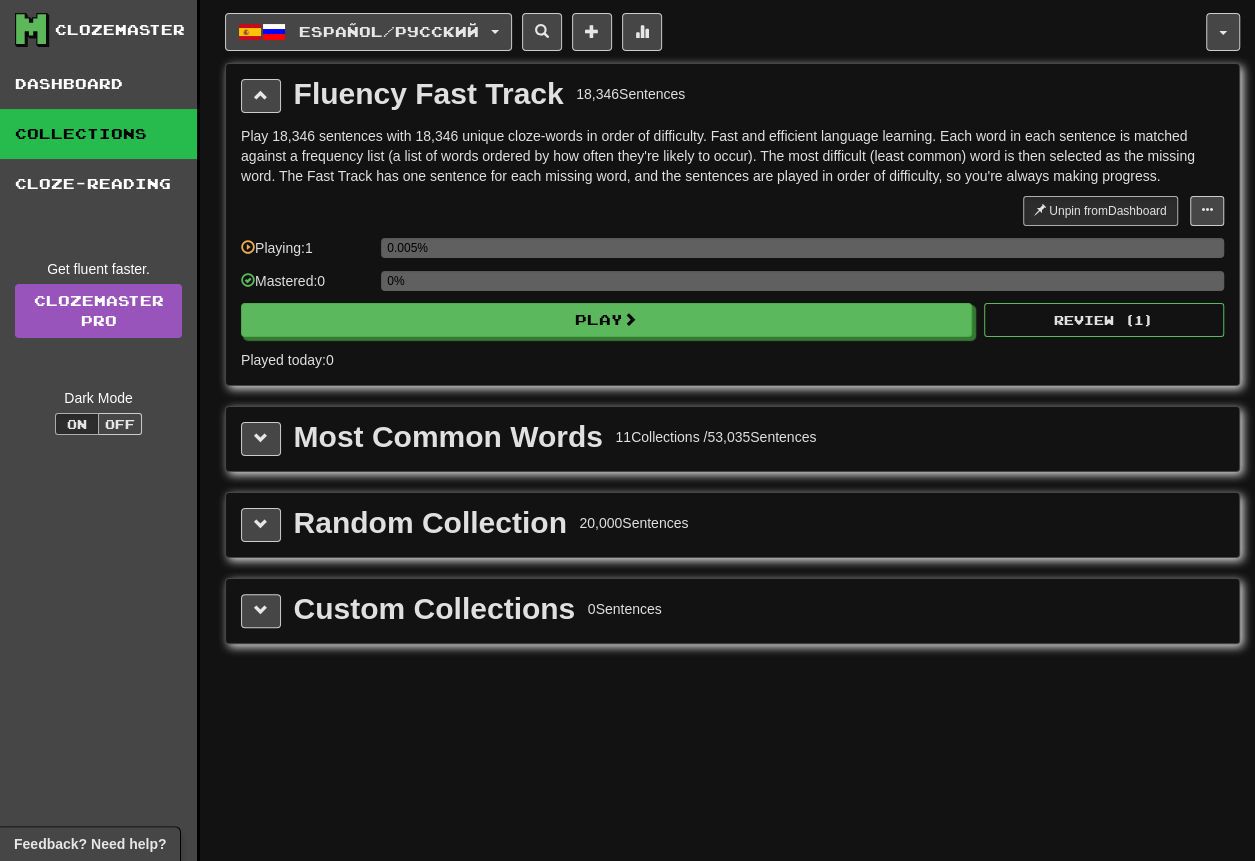 click 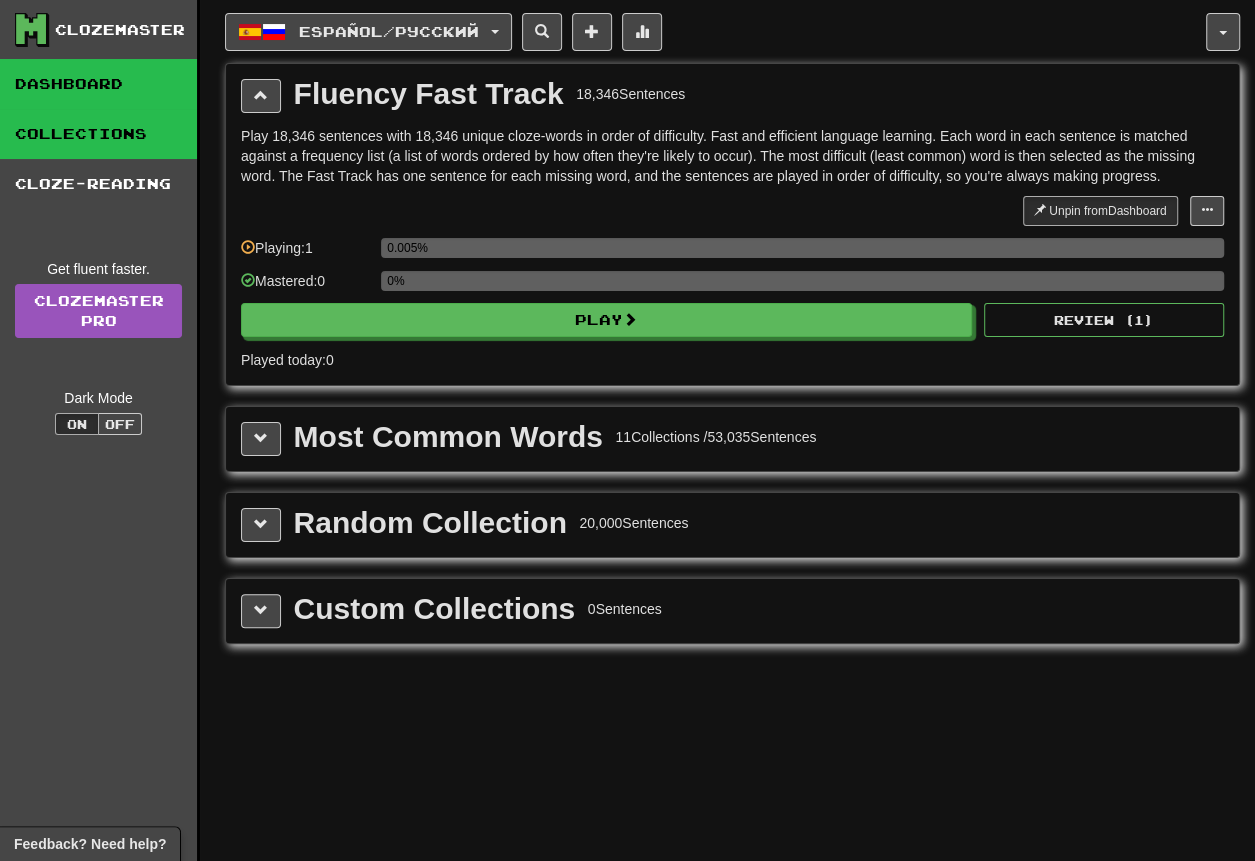 click on "Dashboard" at bounding box center (98, 84) 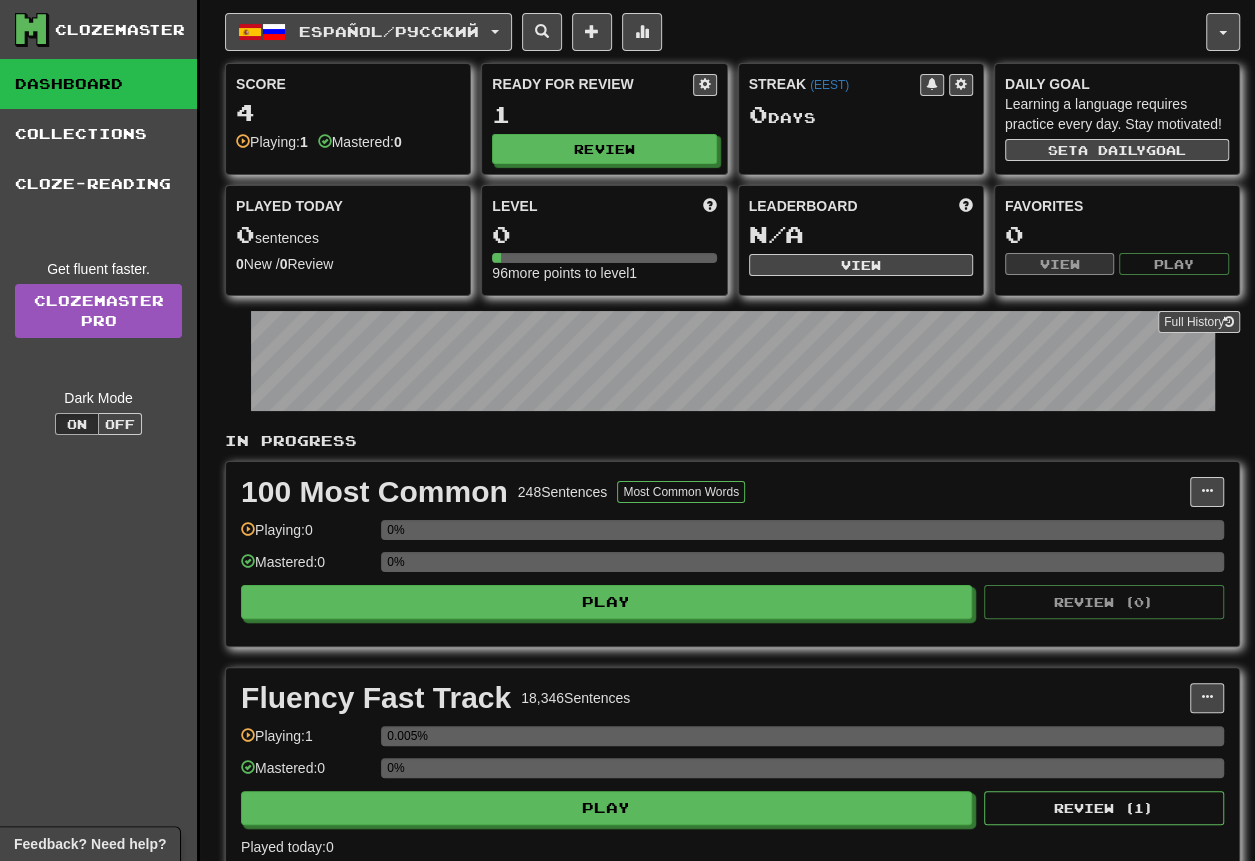 click 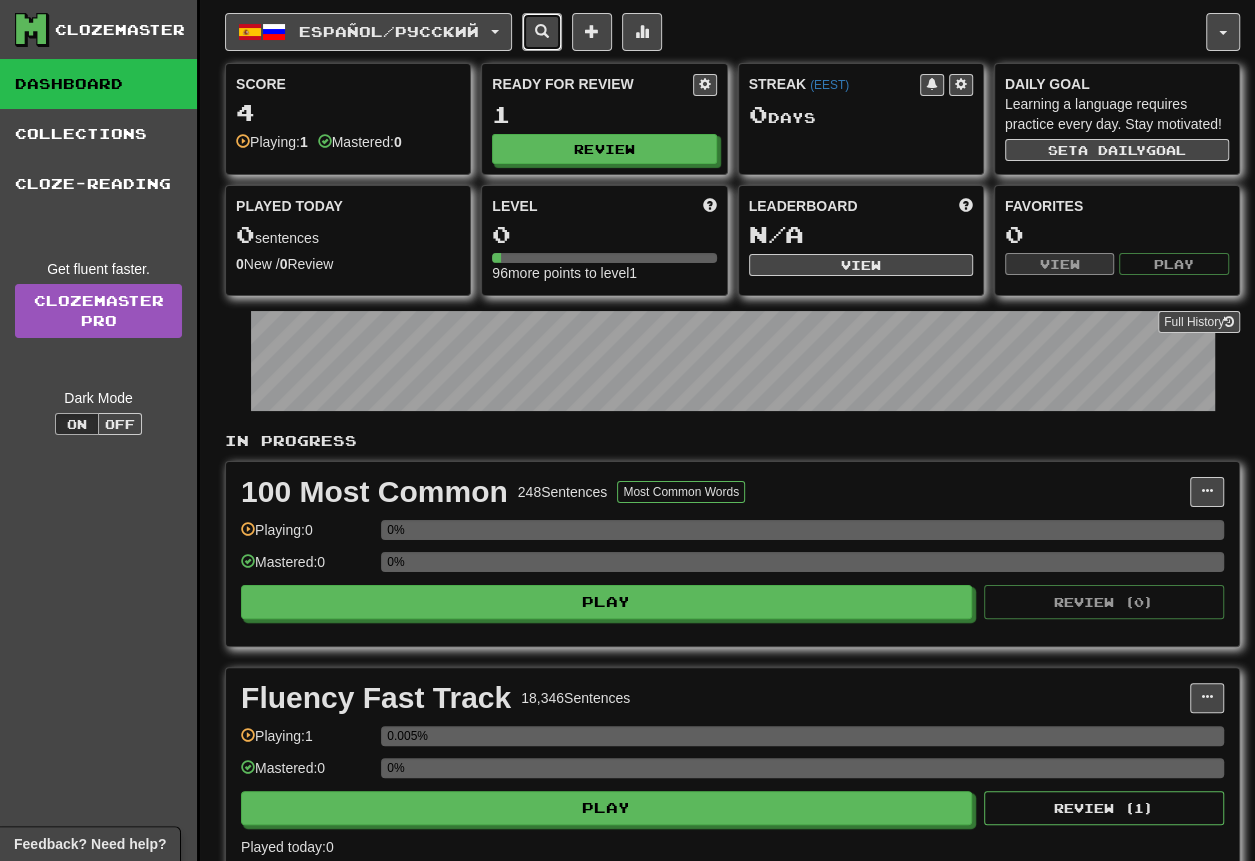 click at bounding box center (542, 31) 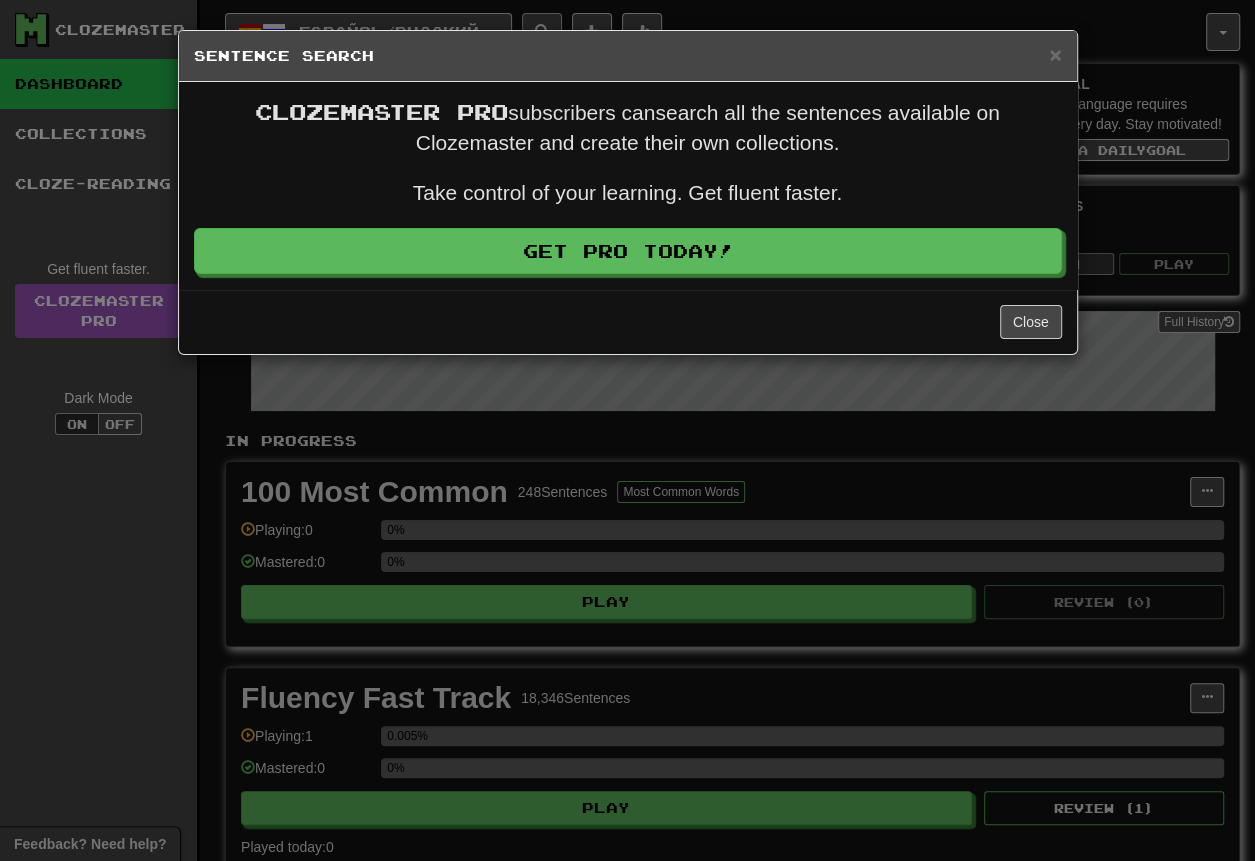 click on "× Sentence Search" at bounding box center (628, 56) 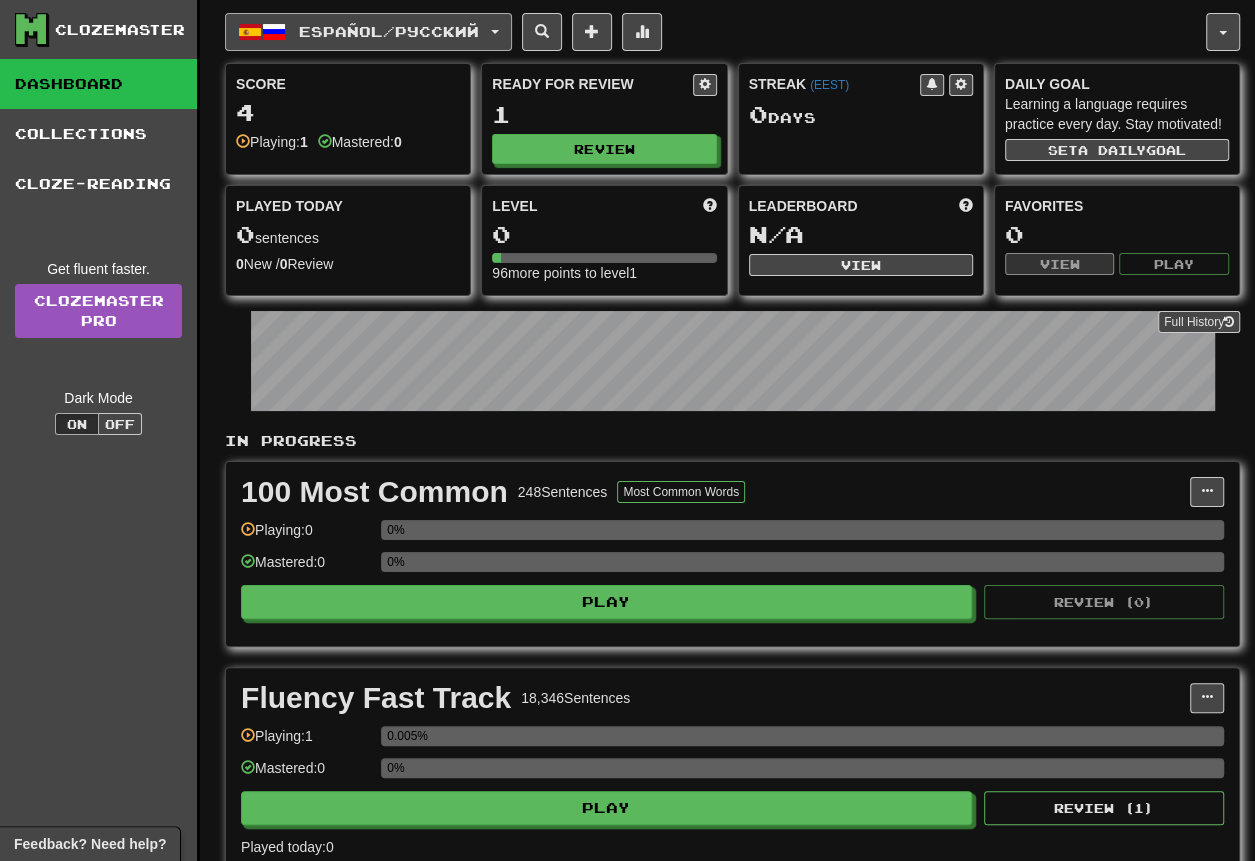 click on "Español  /  Русский" at bounding box center [389, 31] 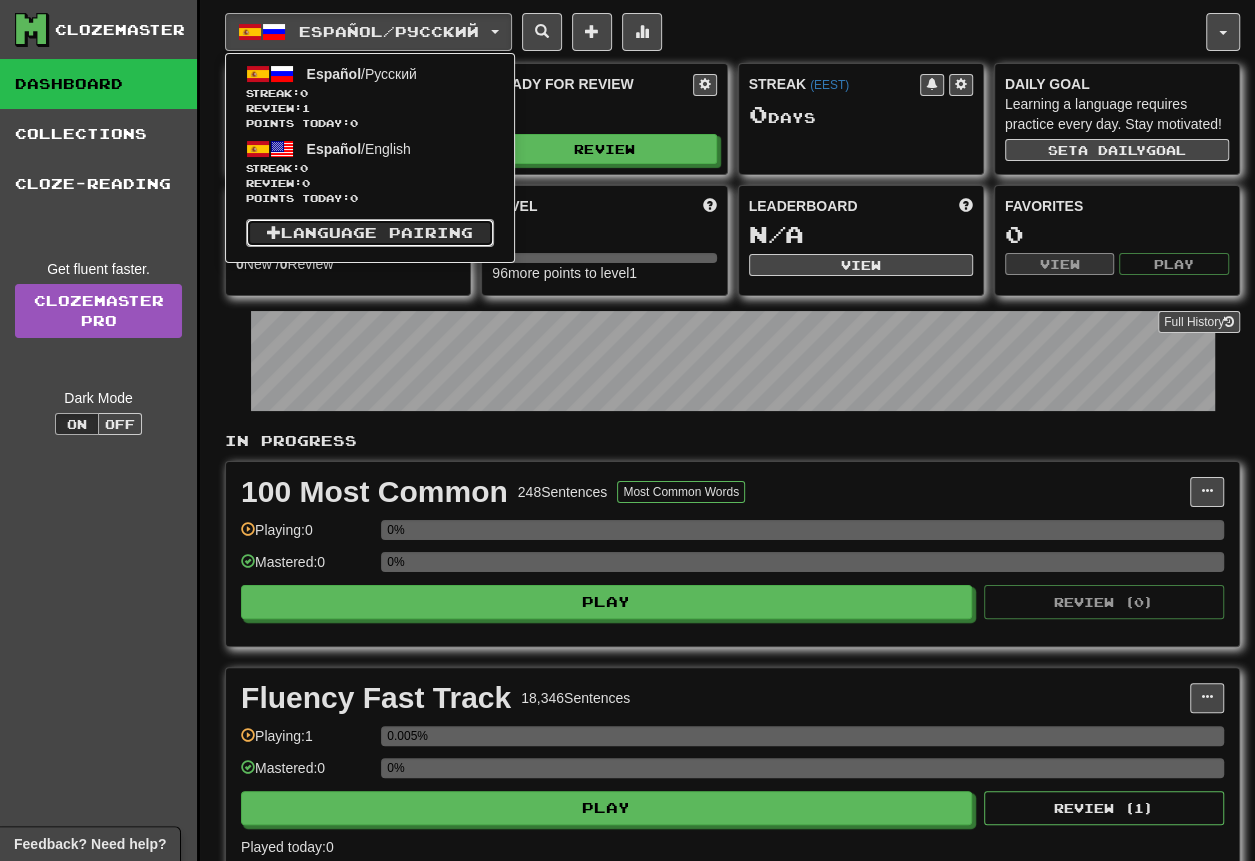 click on "Language Pairing" at bounding box center (370, 233) 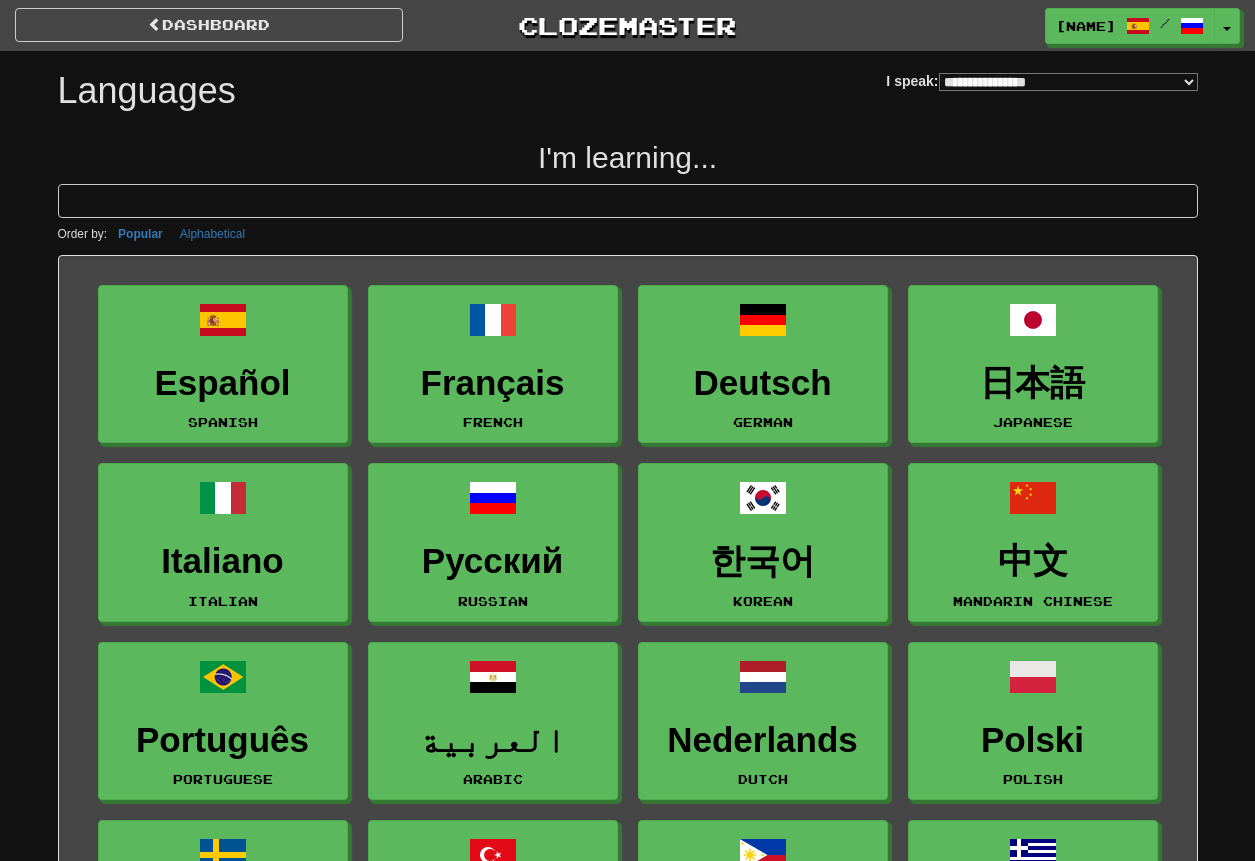 select on "*******" 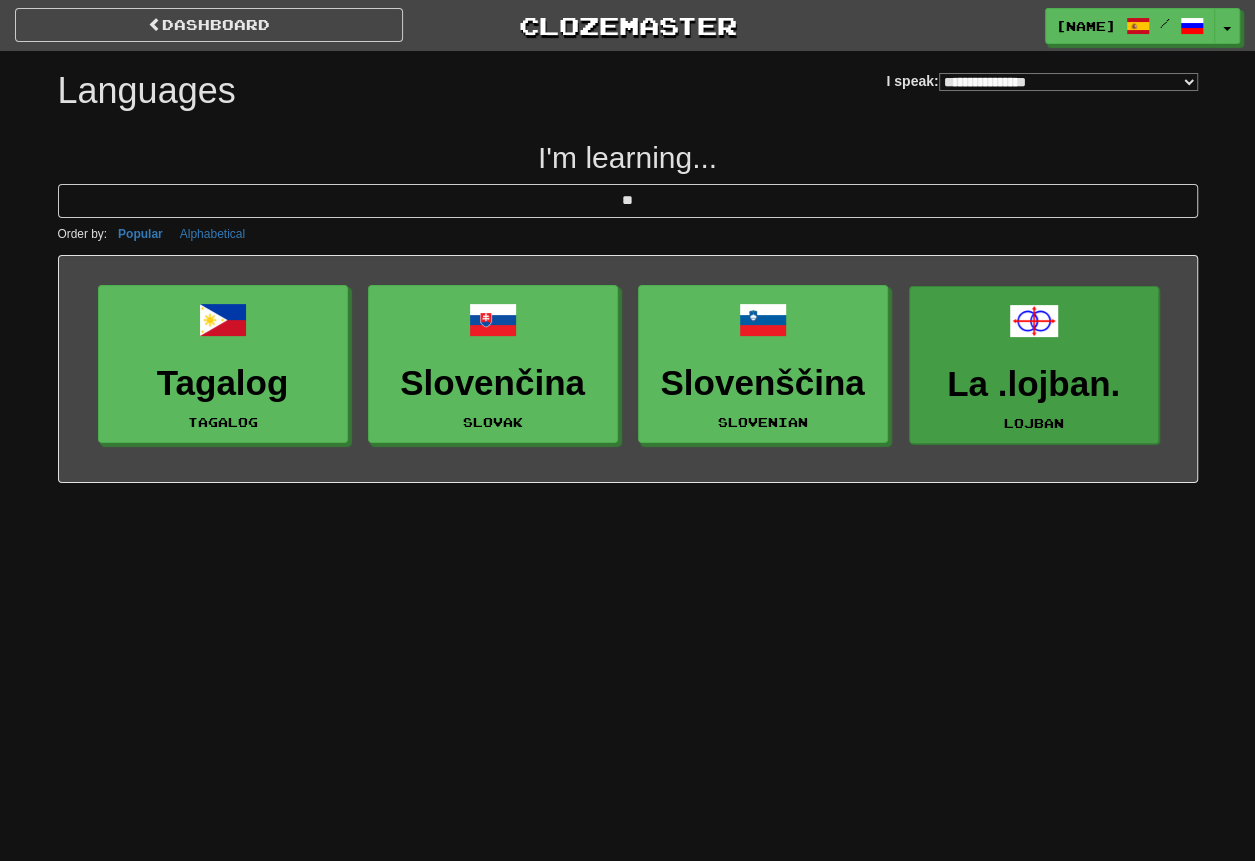 type on "**" 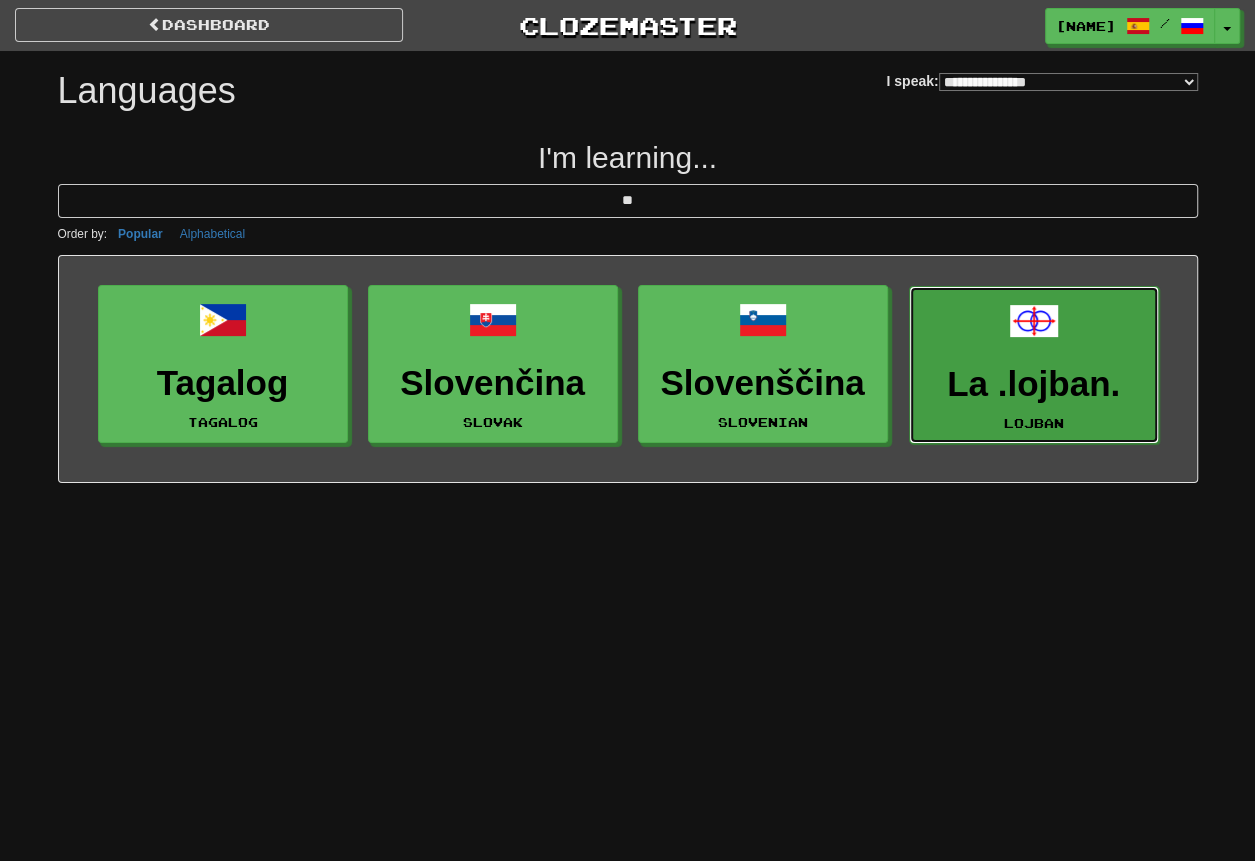 click on "La .lojban. Lojban" at bounding box center [1034, 365] 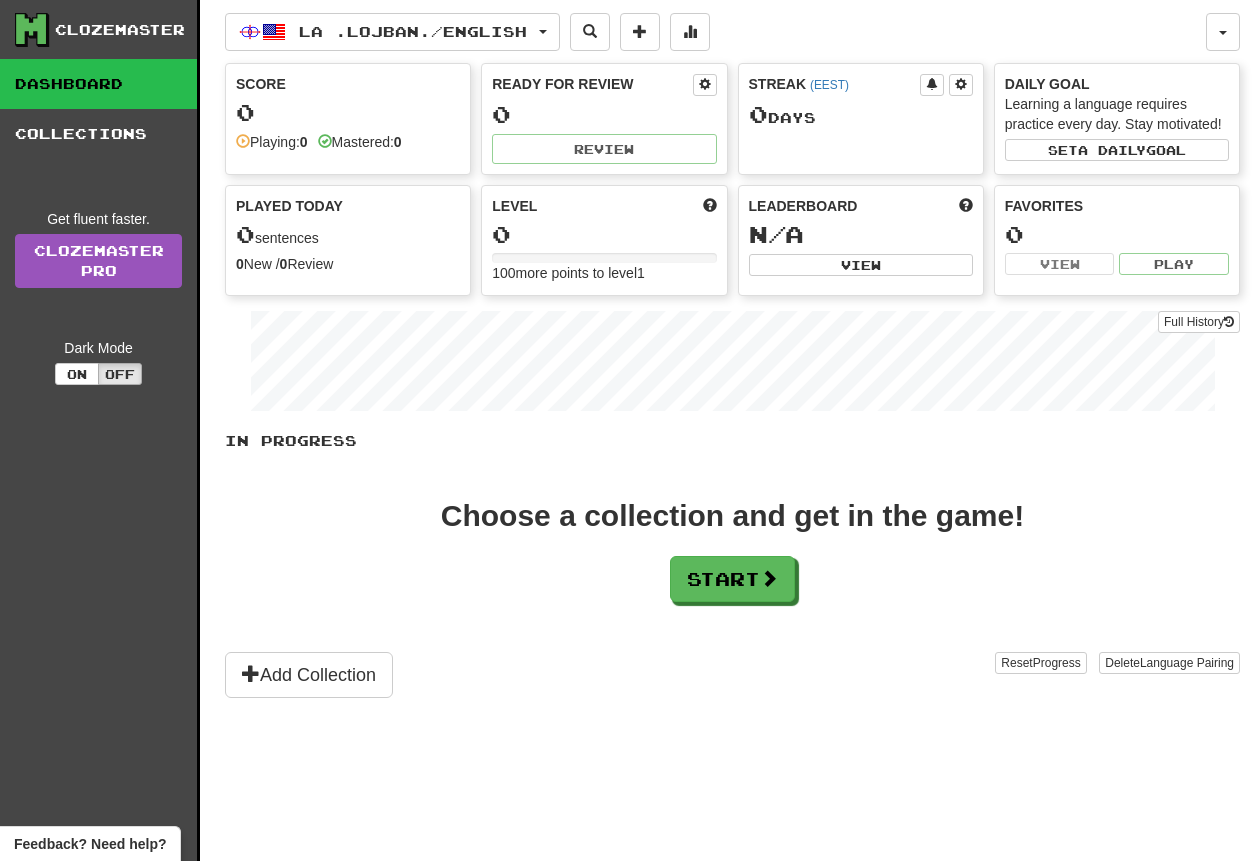 scroll, scrollTop: 0, scrollLeft: 0, axis: both 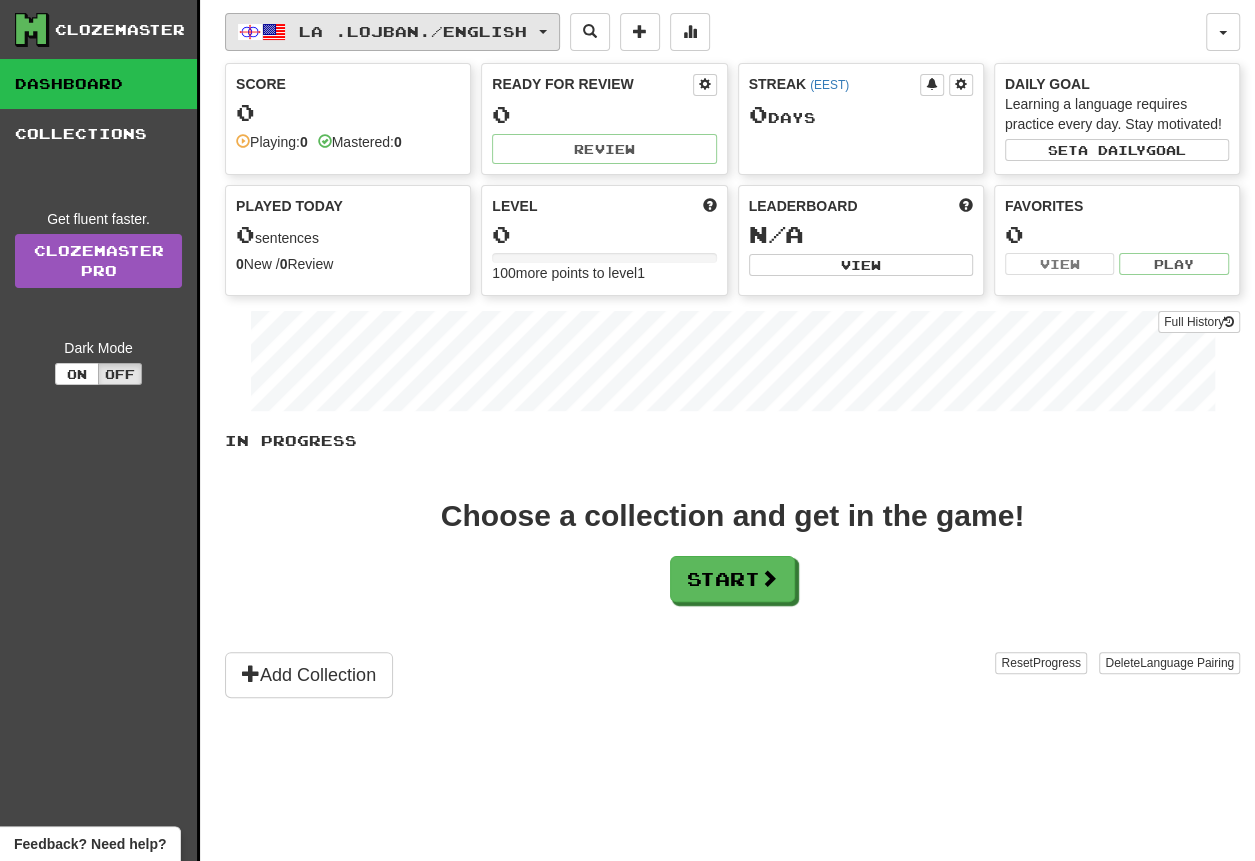 click on "[LANGUAGE] / [LANGUAGE]" at bounding box center [413, 31] 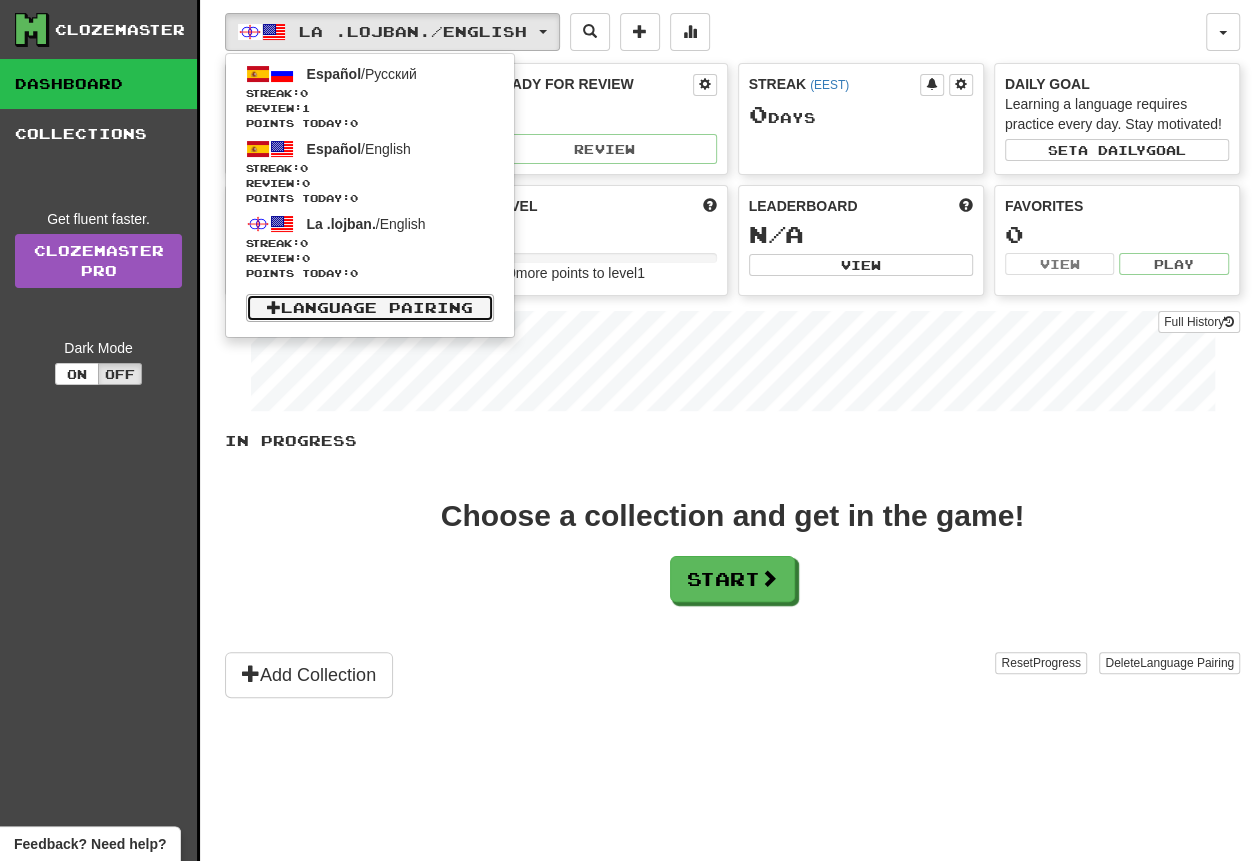 click on "Language Pairing" at bounding box center (370, 308) 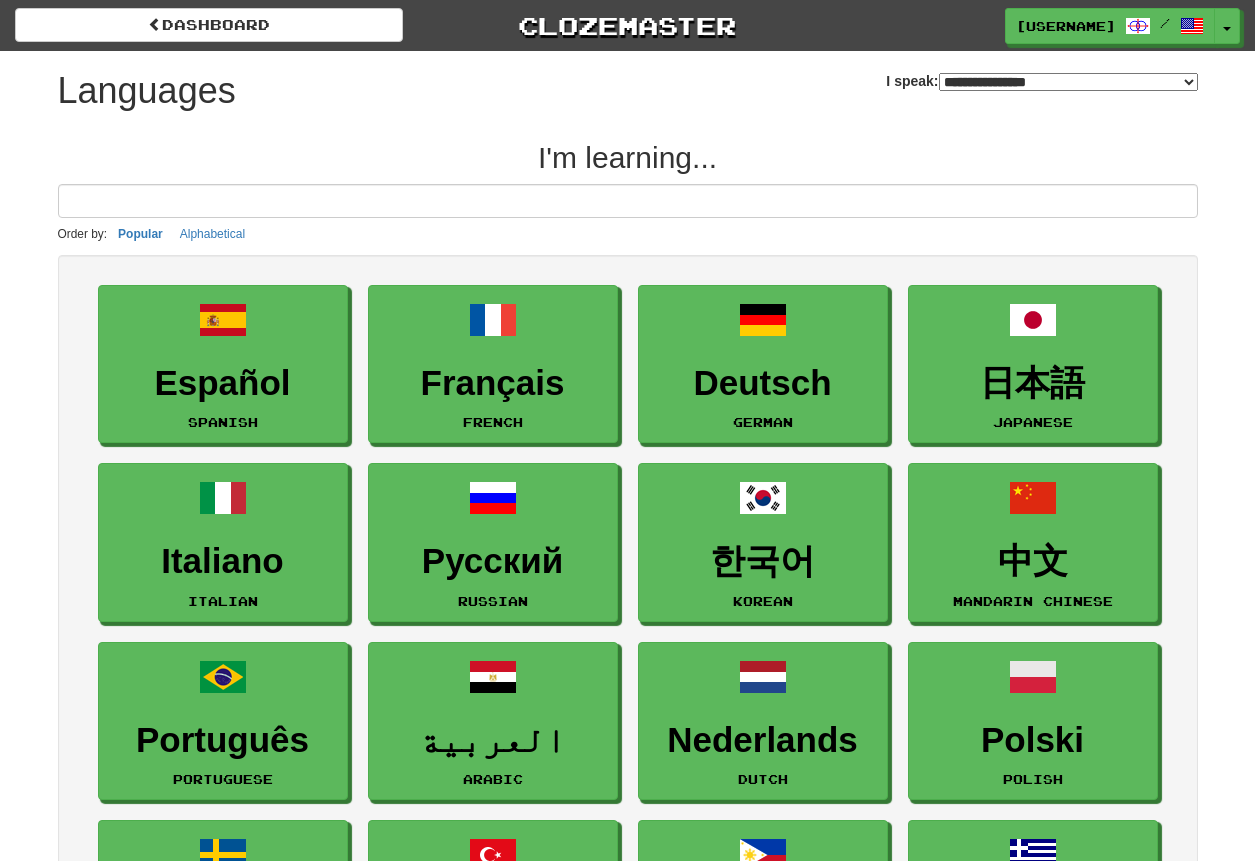 scroll, scrollTop: 0, scrollLeft: 0, axis: both 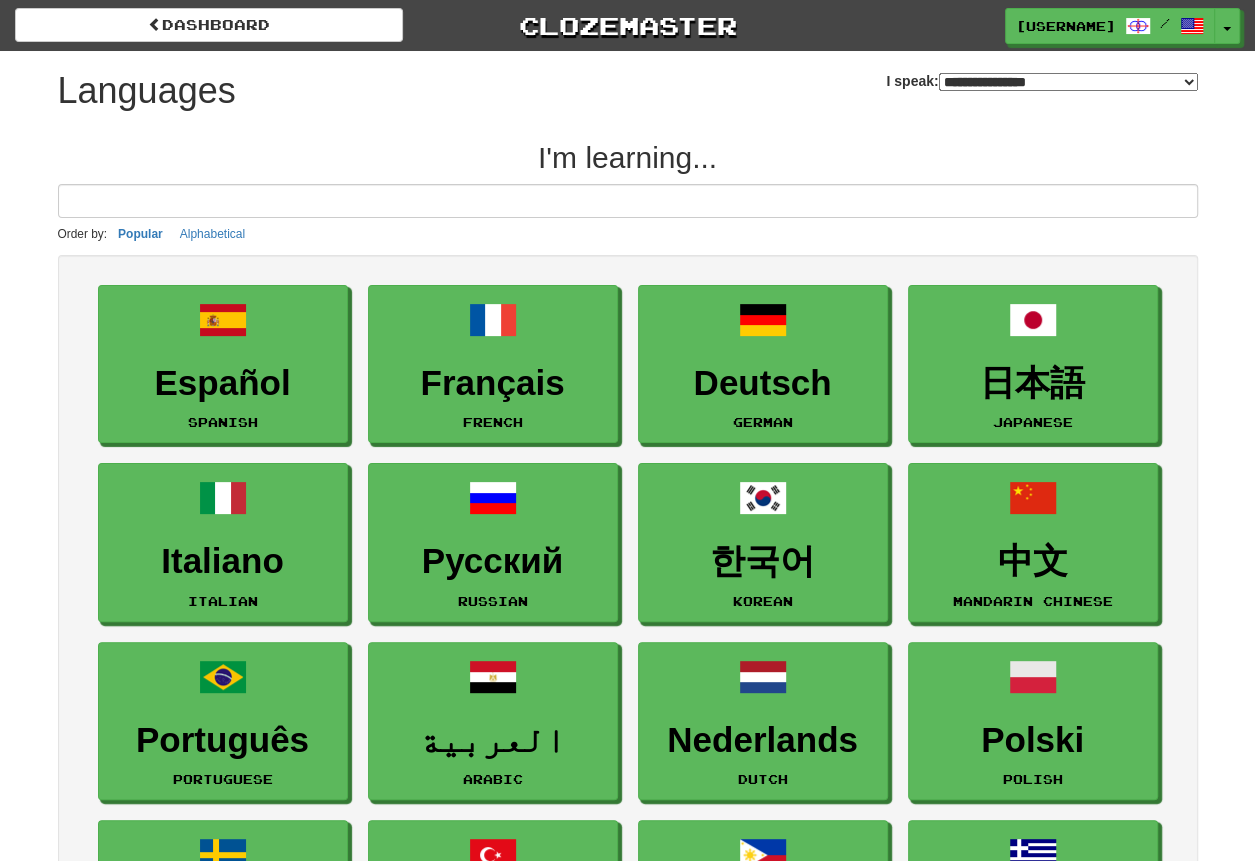 click on "**********" at bounding box center [1068, 82] 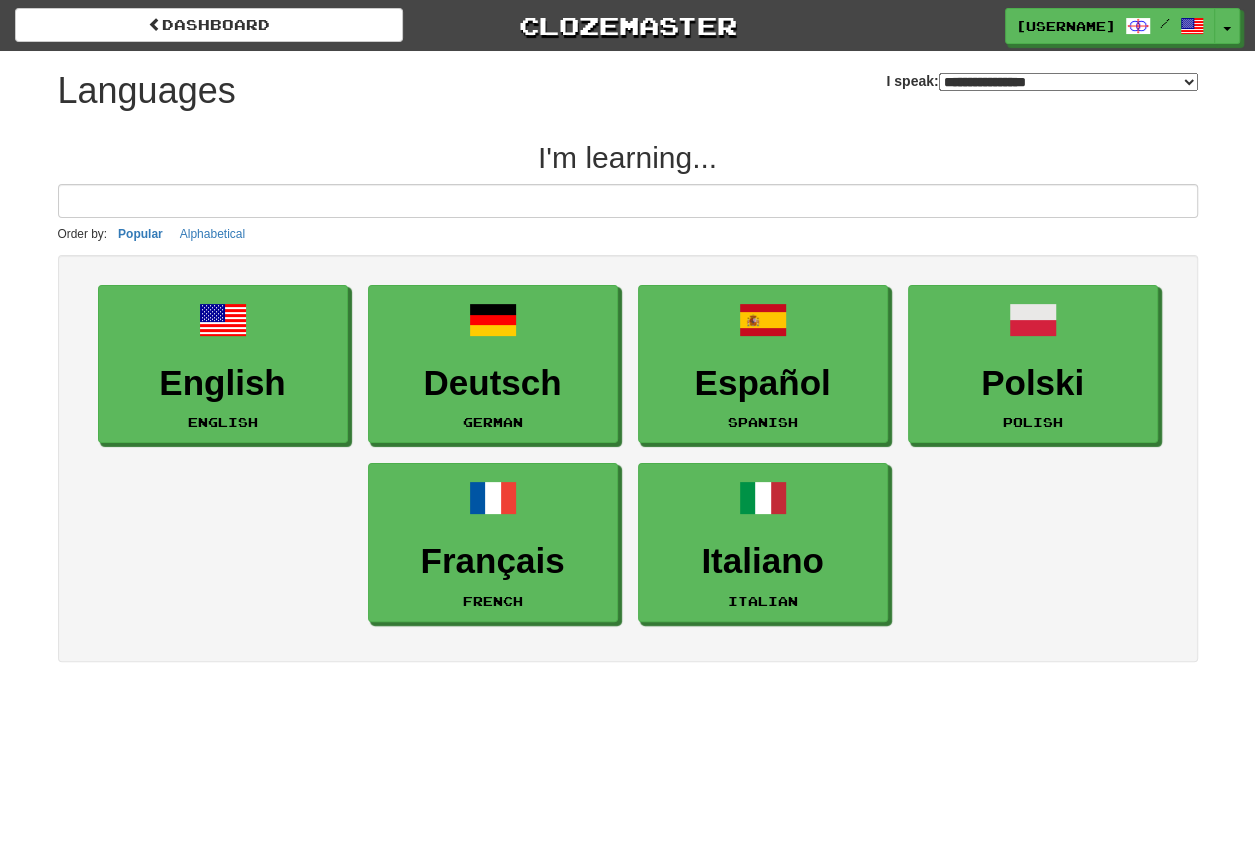 click on "**********" at bounding box center [1068, 82] 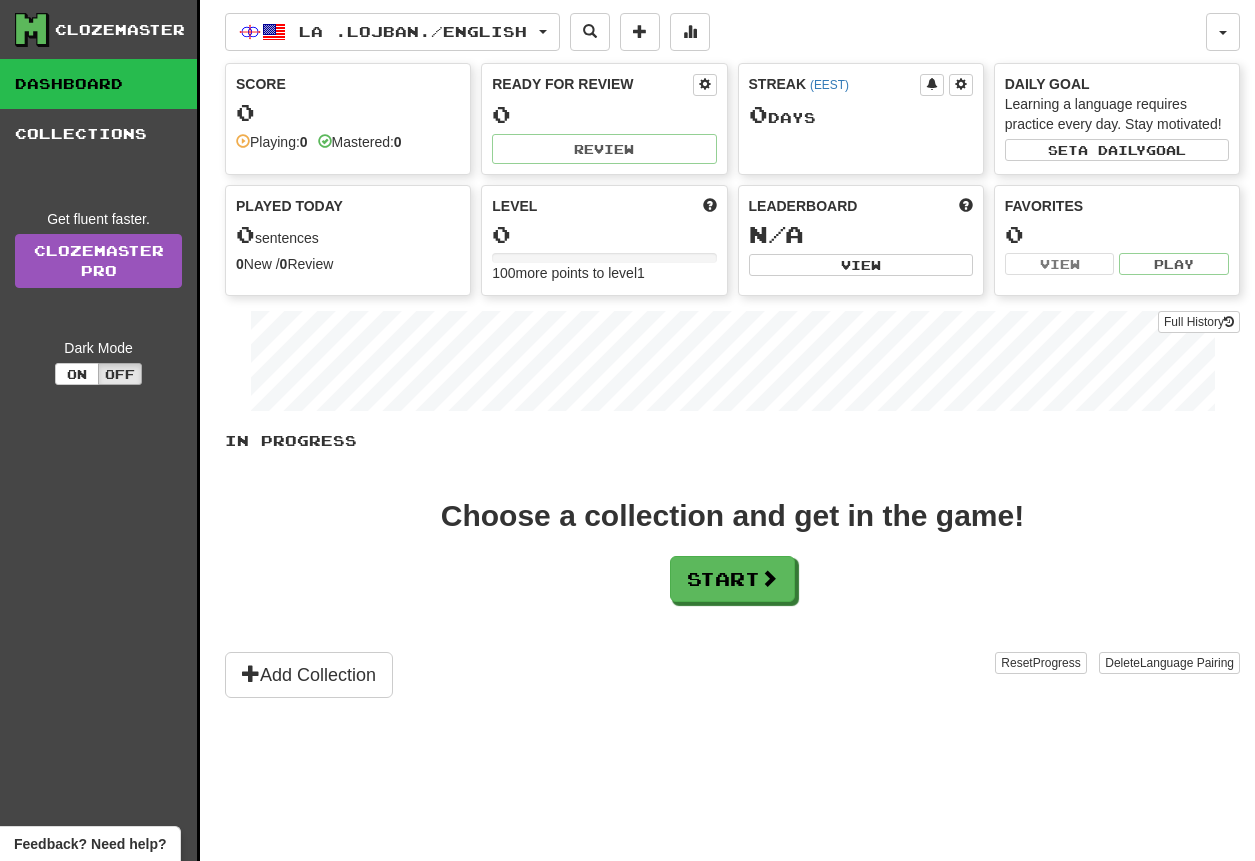 scroll, scrollTop: 0, scrollLeft: 0, axis: both 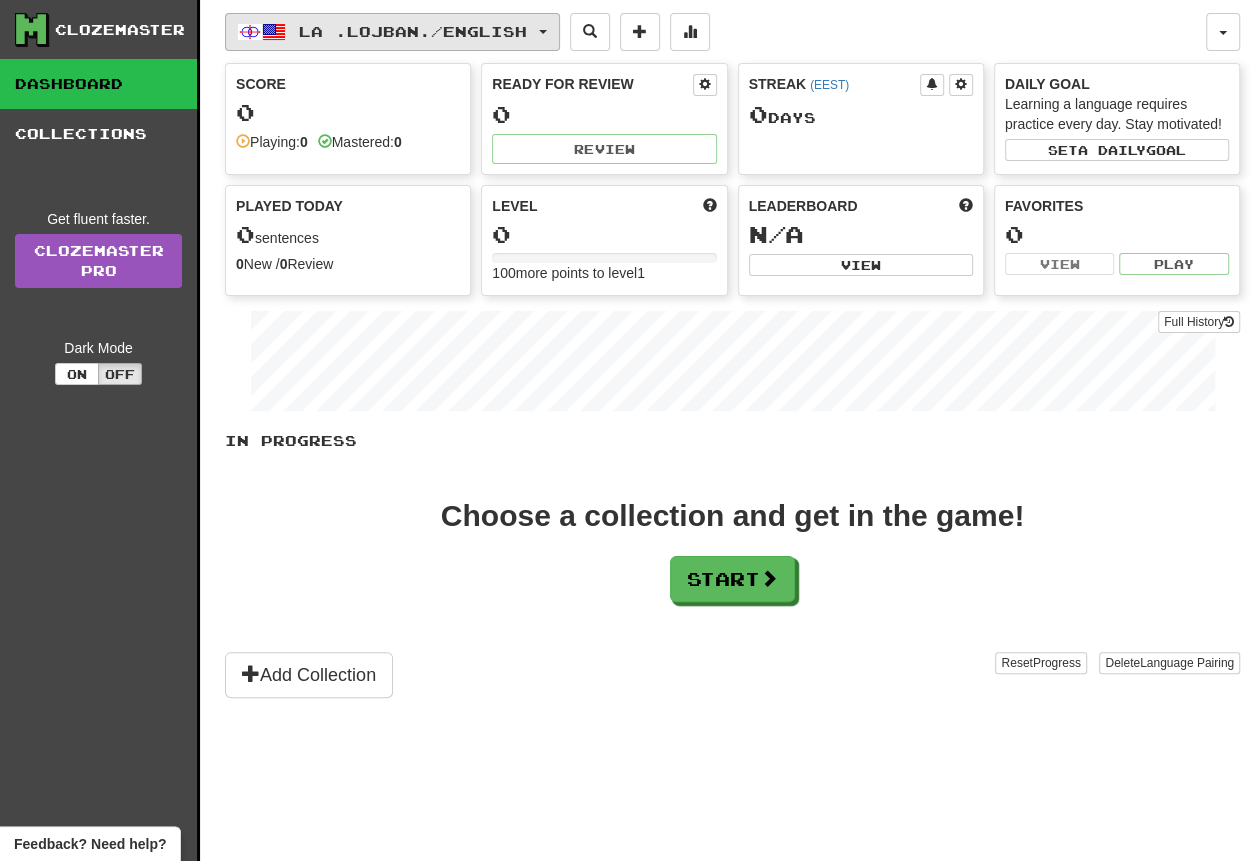 click on "La .lojban.  /  English" at bounding box center (413, 31) 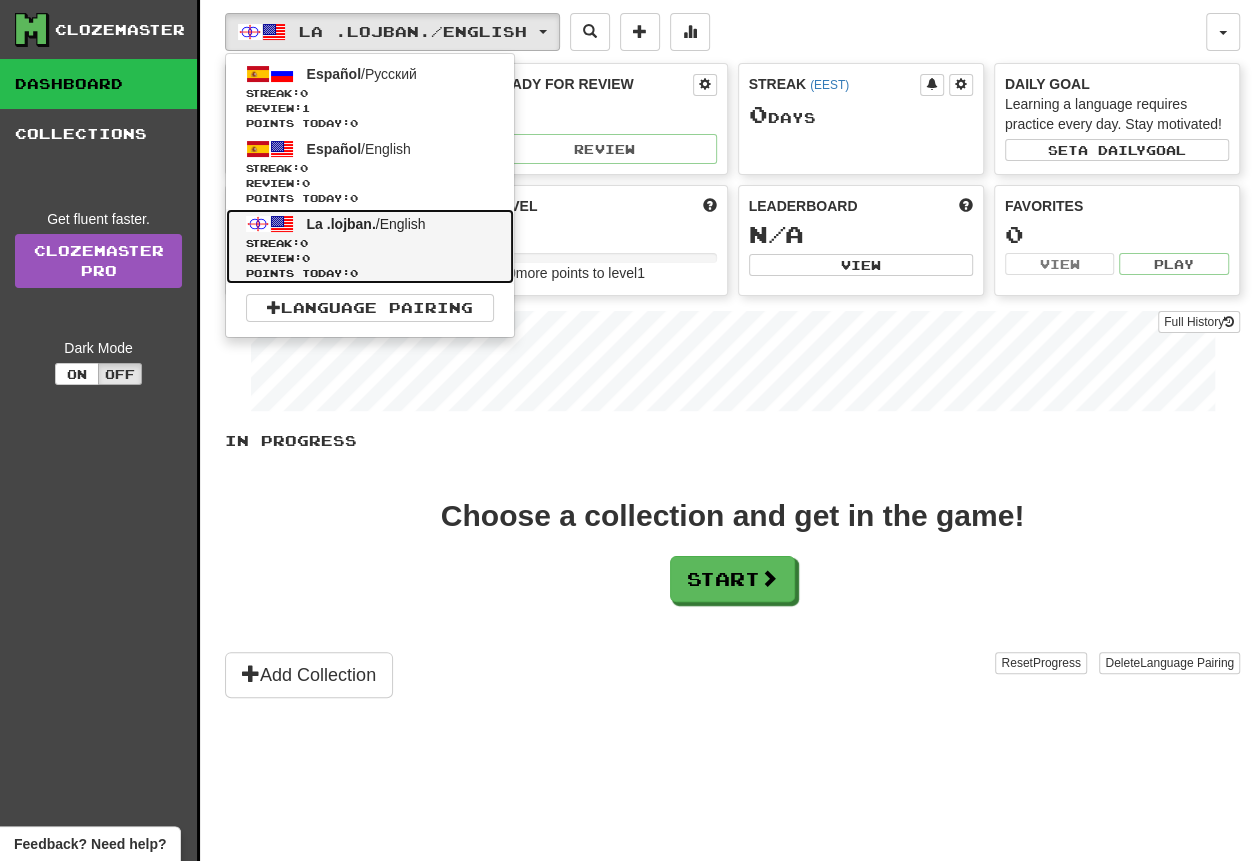 click at bounding box center [282, 224] 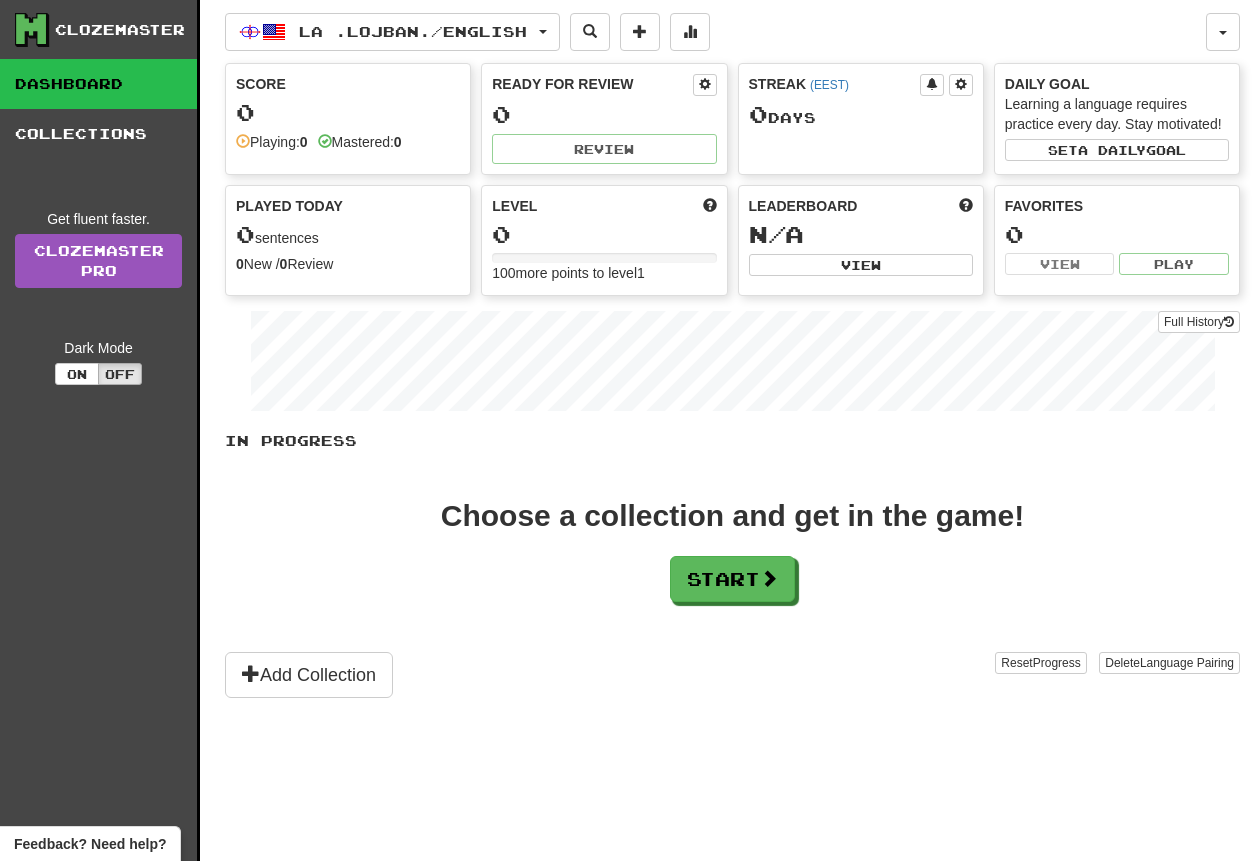scroll, scrollTop: 0, scrollLeft: 0, axis: both 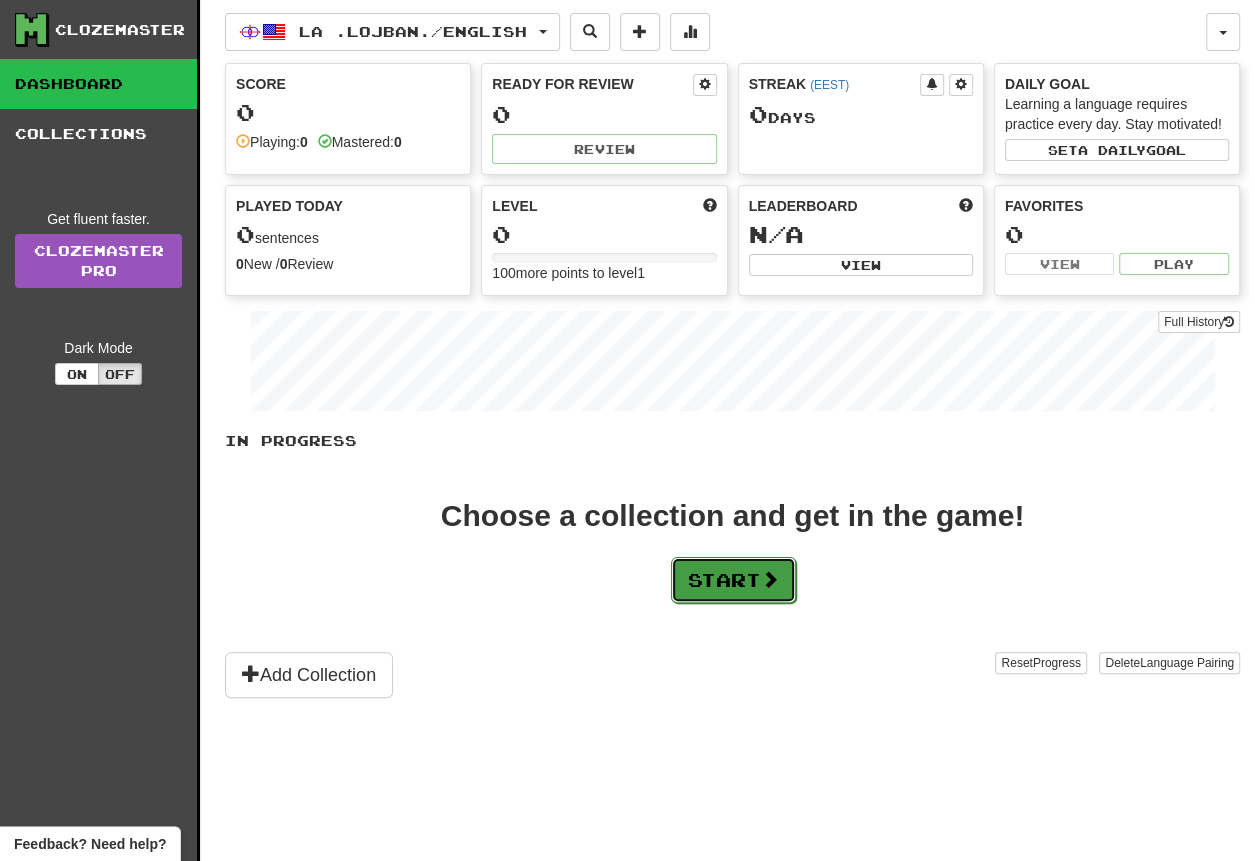 click on "Start" at bounding box center [733, 580] 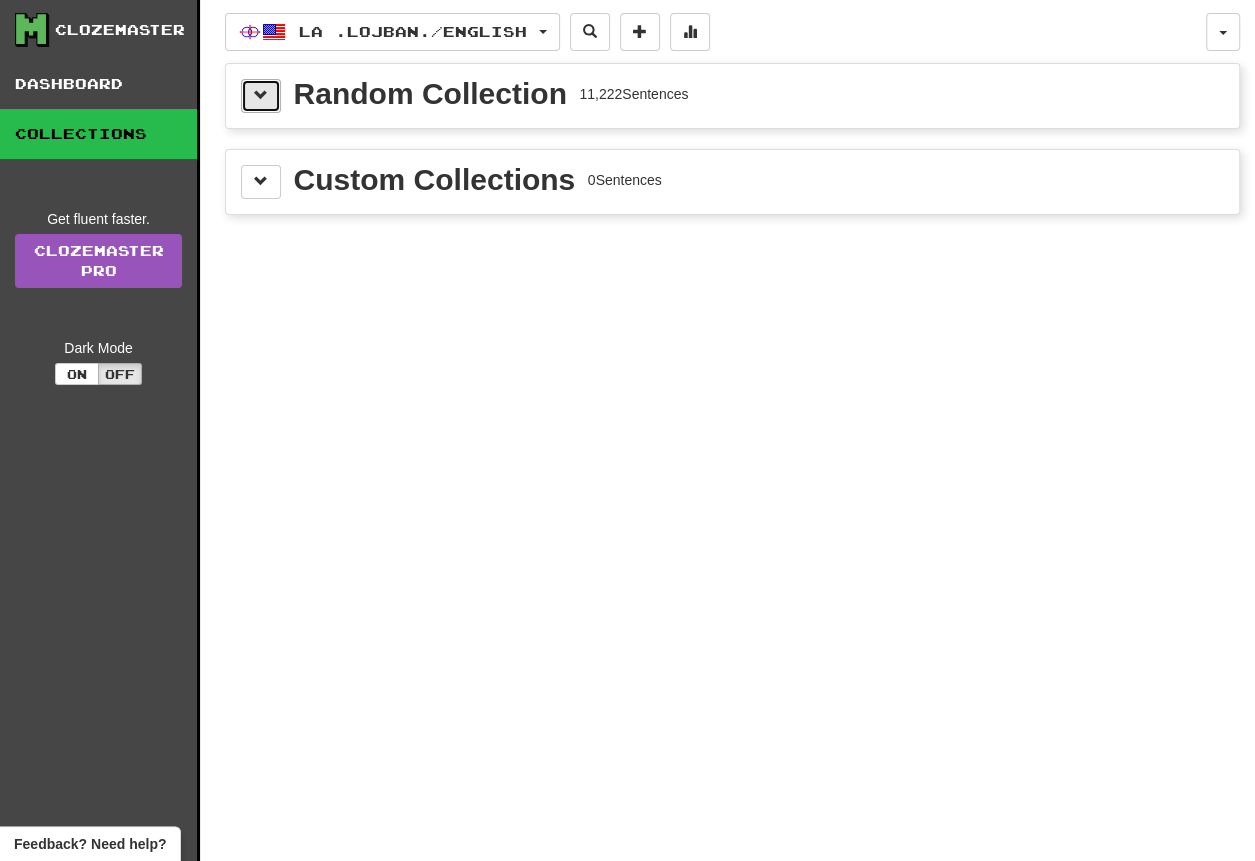click at bounding box center (261, 96) 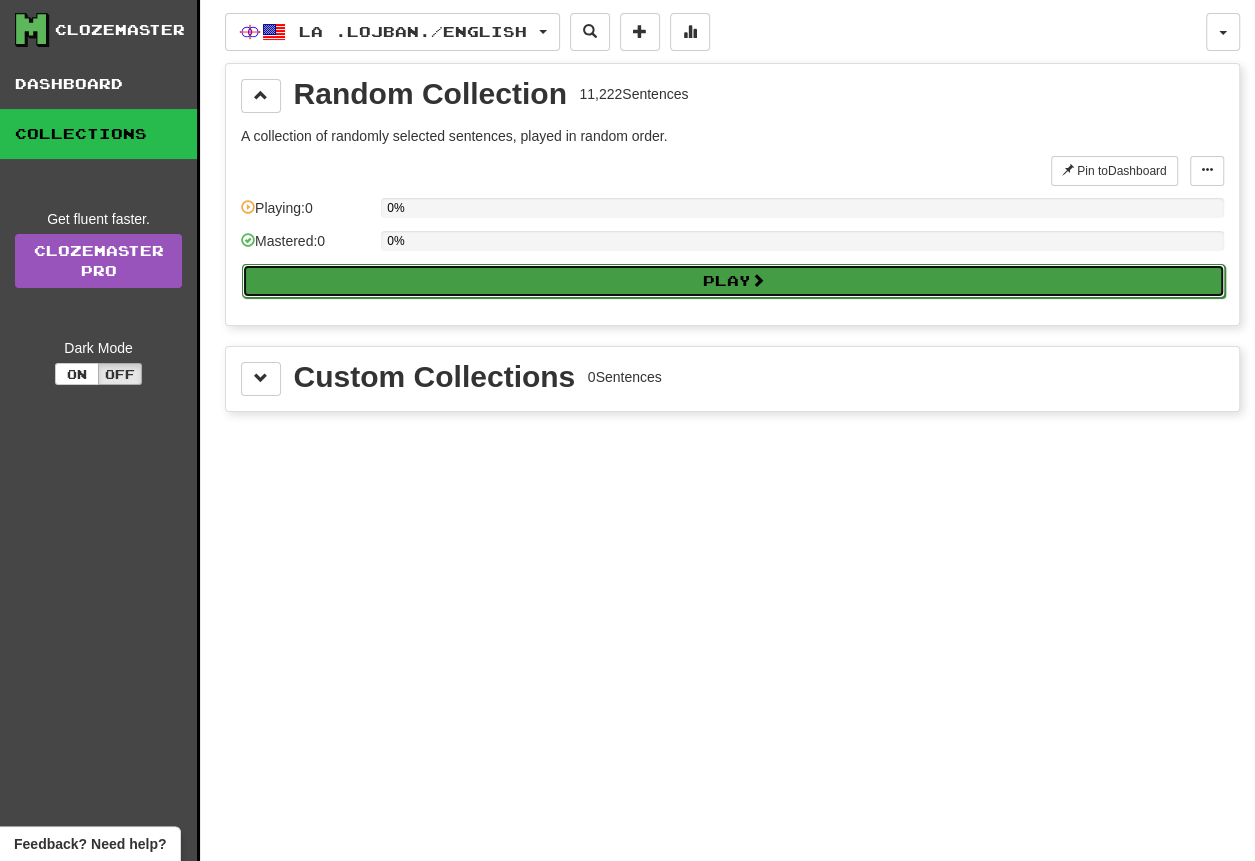 click on "Play" at bounding box center [733, 281] 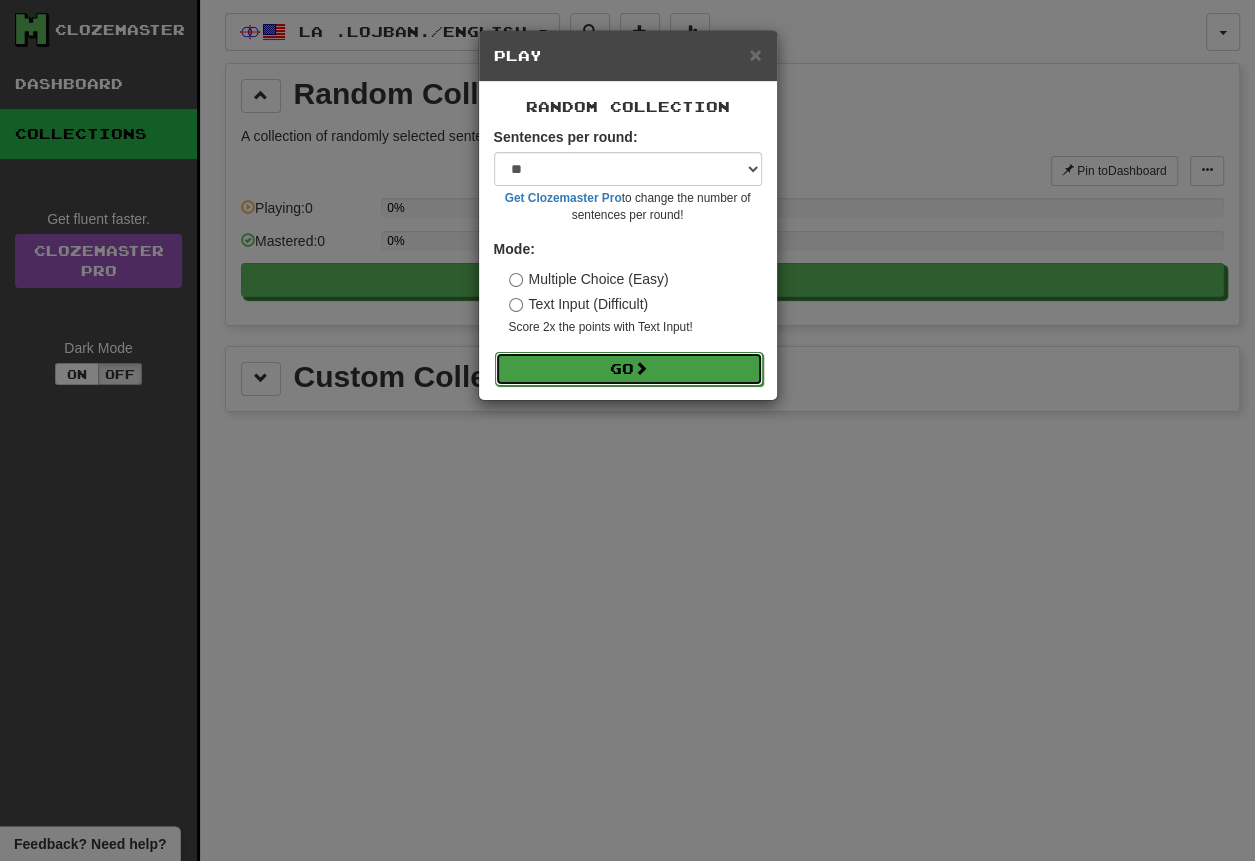 click on "Go" at bounding box center (629, 369) 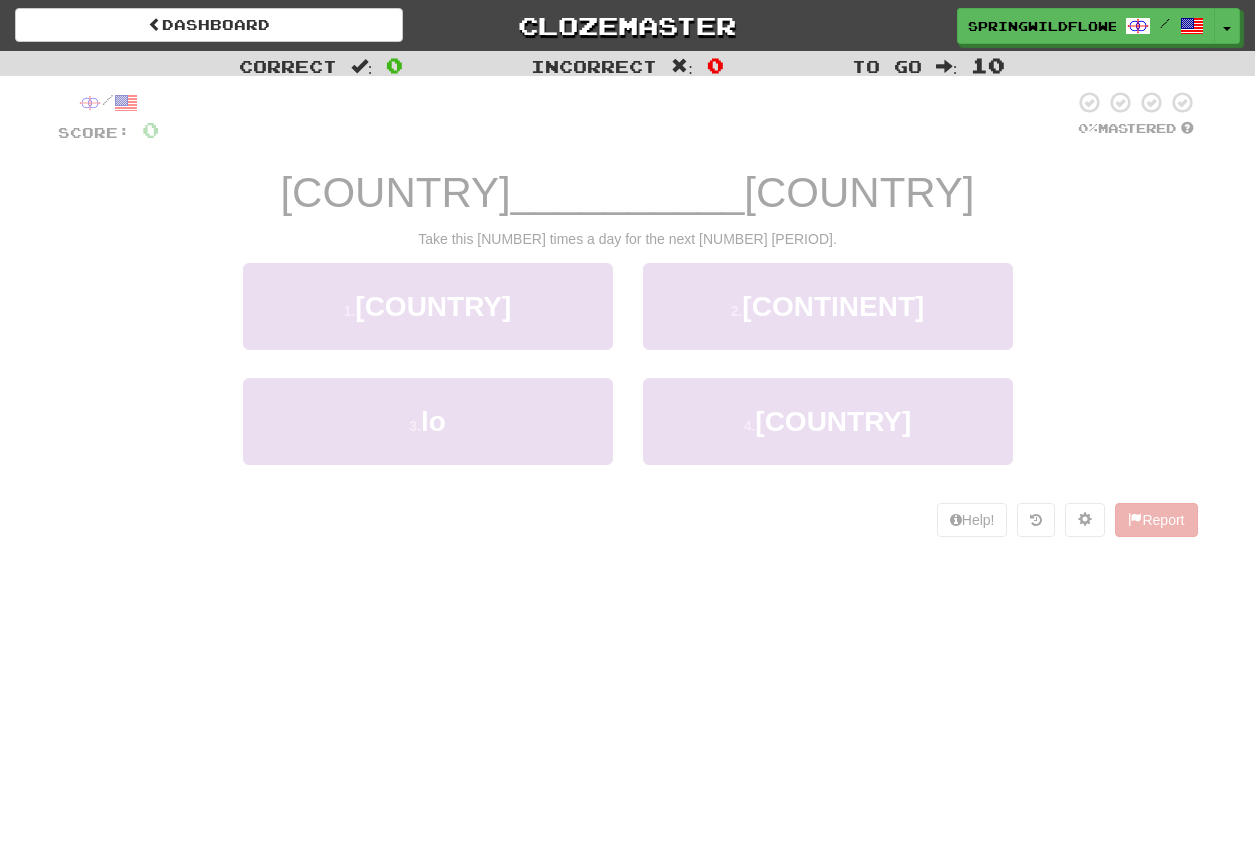 scroll, scrollTop: 0, scrollLeft: 0, axis: both 